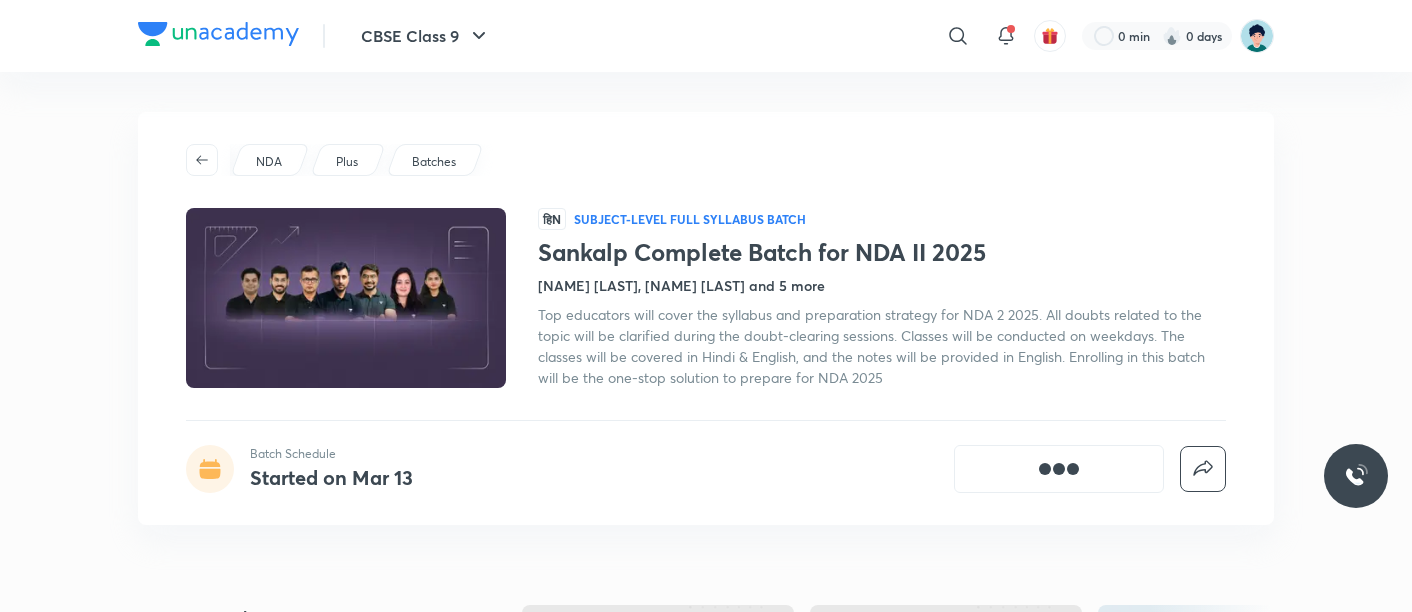 scroll, scrollTop: 0, scrollLeft: 0, axis: both 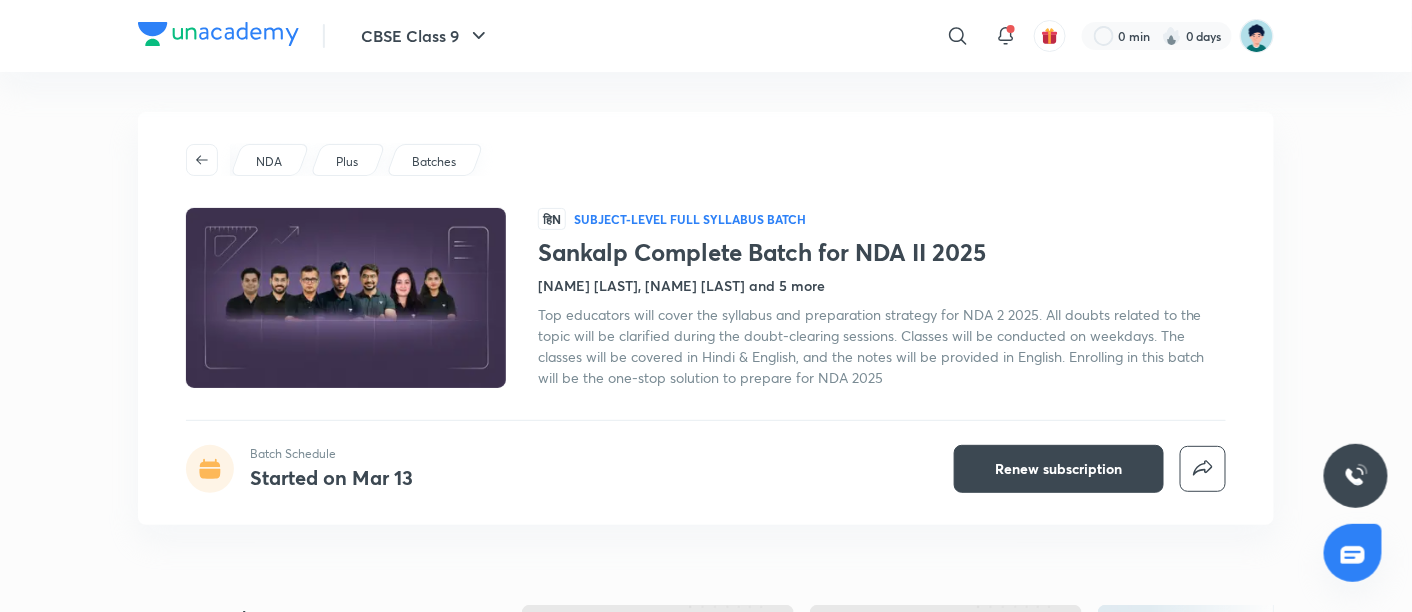 click at bounding box center (218, 34) 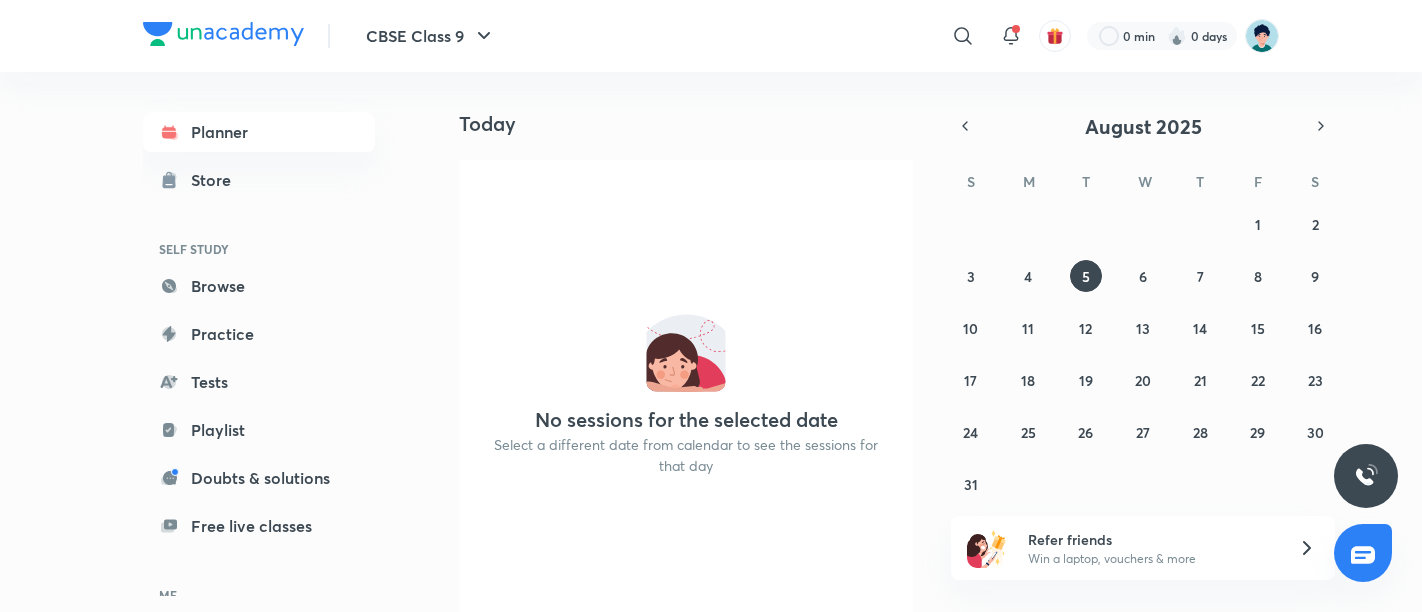 scroll, scrollTop: 0, scrollLeft: 0, axis: both 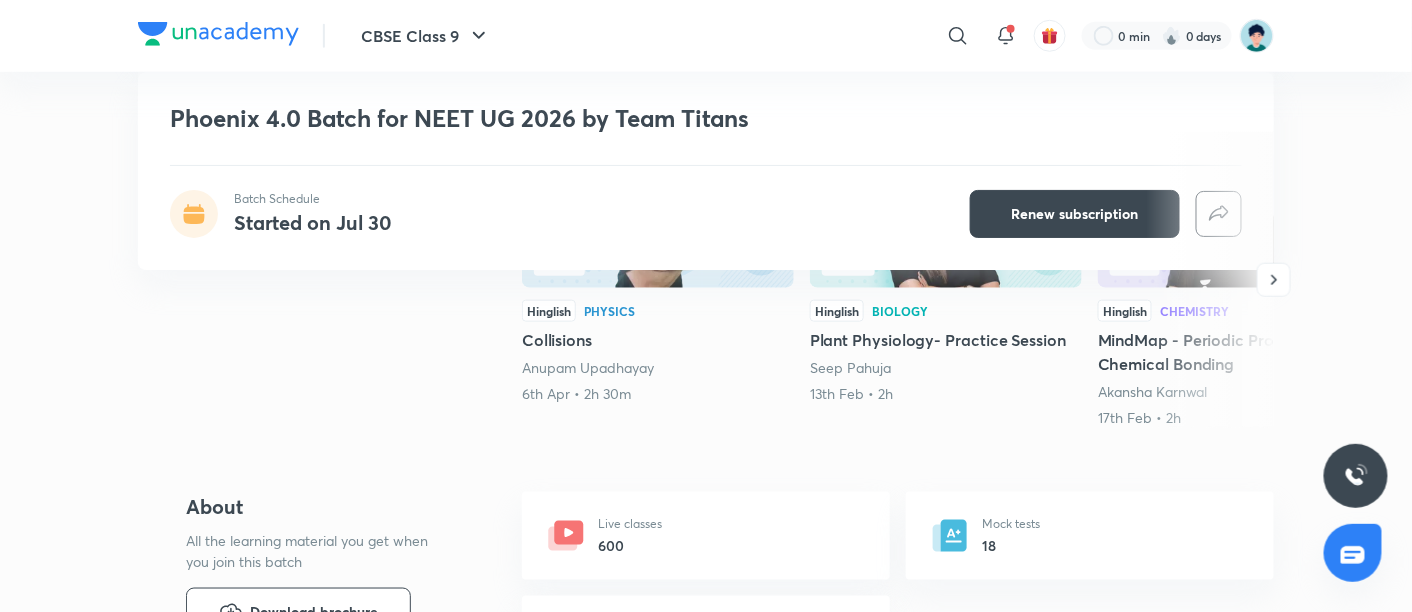 click on "CBSE Class 9 ​ 0 min 0 days Phoenix 4.0 Batch for NEET UG 2026 by Team Titans Batch Schedule Started on Jul 30 Renew subscription NEET UG Plus Batches हिN Full Syllabus Batch Phoenix 4.0 Batch for NEET UG 2026 by Team Titans  Seep Pahuja, Akansha Karnwal and 4 more Join our specialised 12th and Droppers batch for NEET UG 2026 aspirants. Led by experienced educators with a track record for generating top rankers, this program offers comprehensive coverage of Chemistry, Physics, and Biology syllabus along with expert strategies, invaluable tips, and practice sessions. Additionally, dedicated doubt-solving sessions ensure that all doubts are instantly resolved. The batch has been designed for learners at any stage of their learning journey, with live classes held in the morning and afternoon on weekdays. Classes will be held in Hinglish for ease of understanding and English notes will be provided. Batch Schedule Started on Jul 30 Renew subscription Demo classes     2.2K Hinglish Physics Collisions   5.9K" at bounding box center [706, 2315] 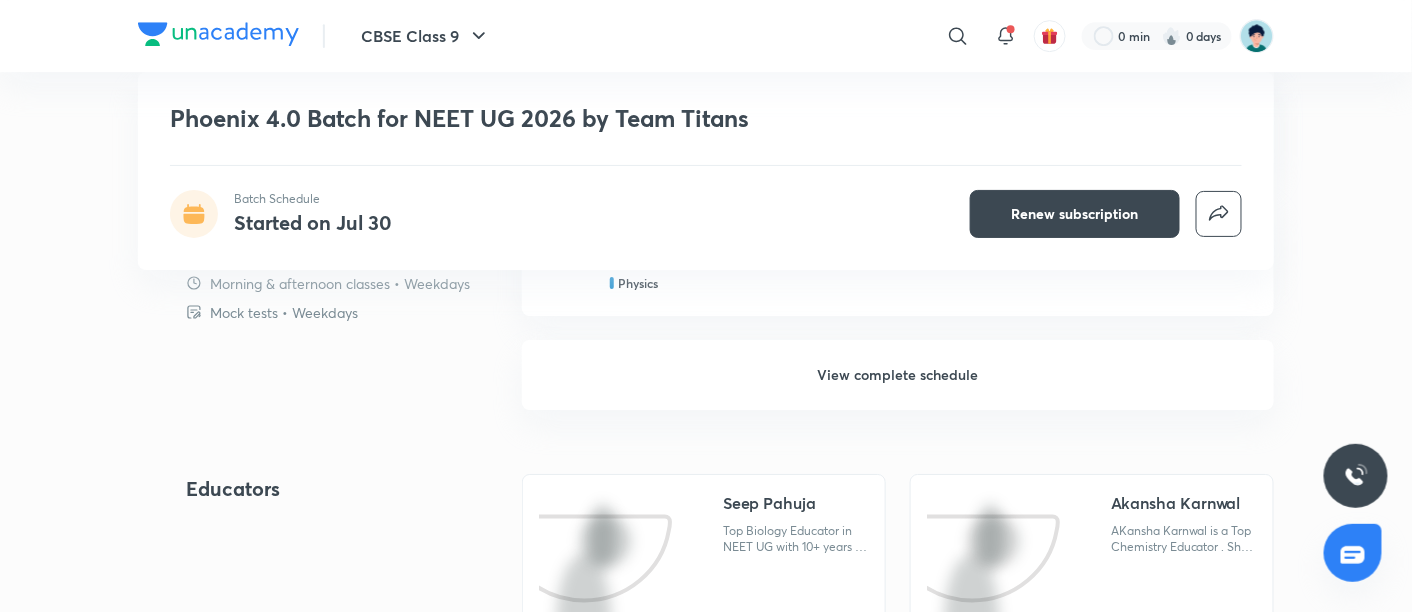 scroll, scrollTop: 2047, scrollLeft: 0, axis: vertical 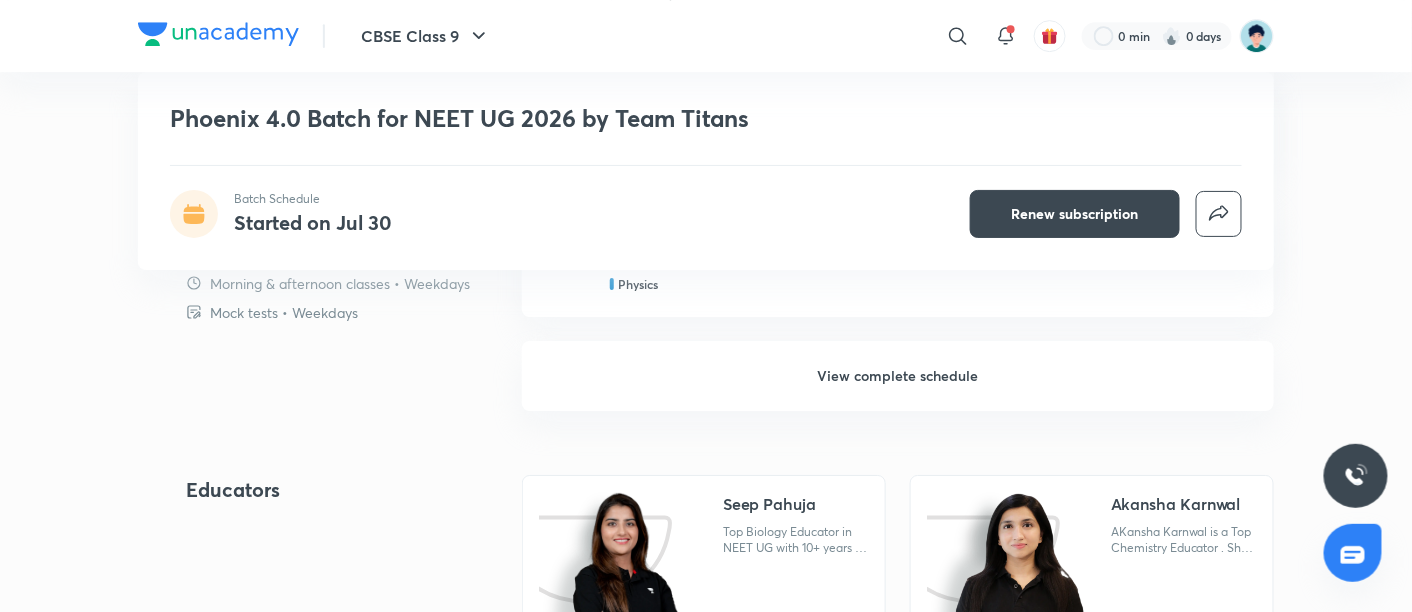 click on "View complete schedule" at bounding box center (898, 376) 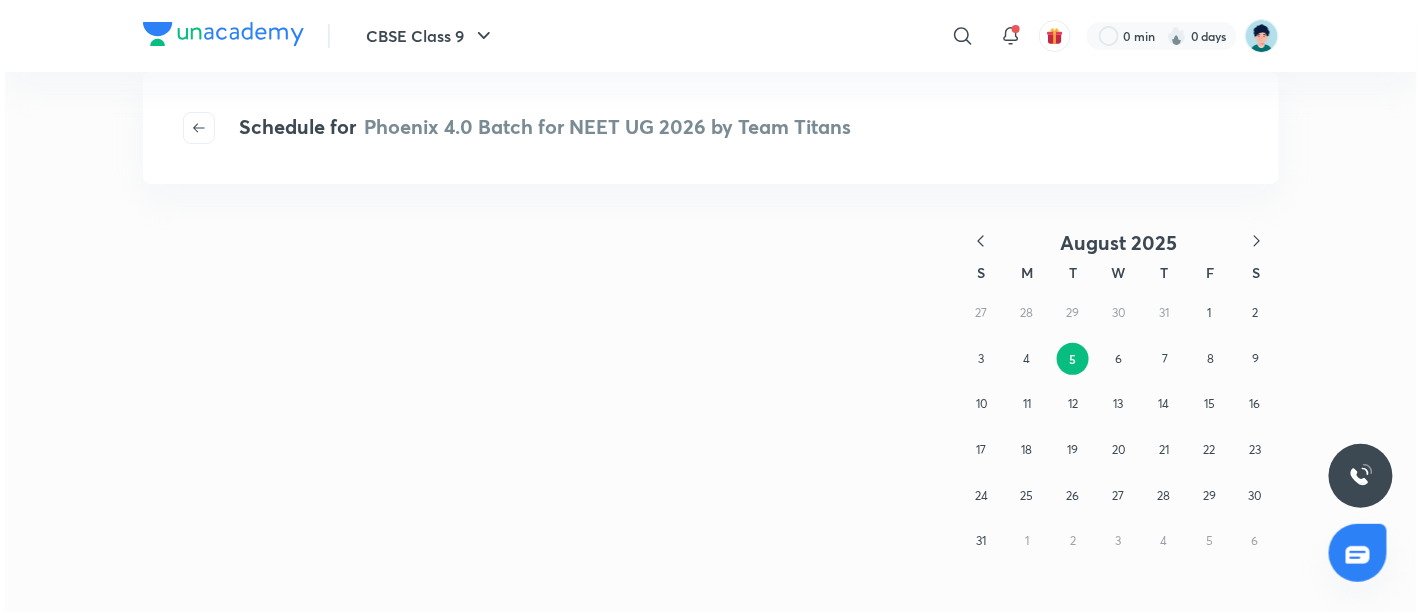 scroll, scrollTop: 0, scrollLeft: 0, axis: both 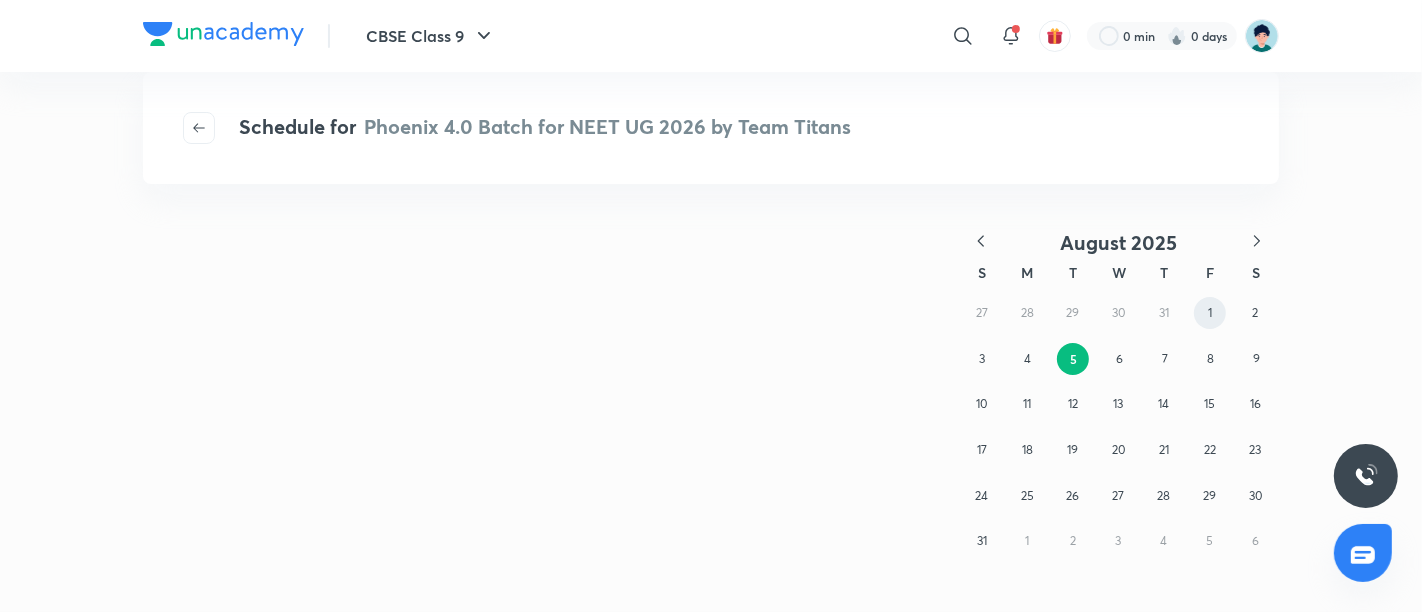click on "1" at bounding box center (1210, 312) 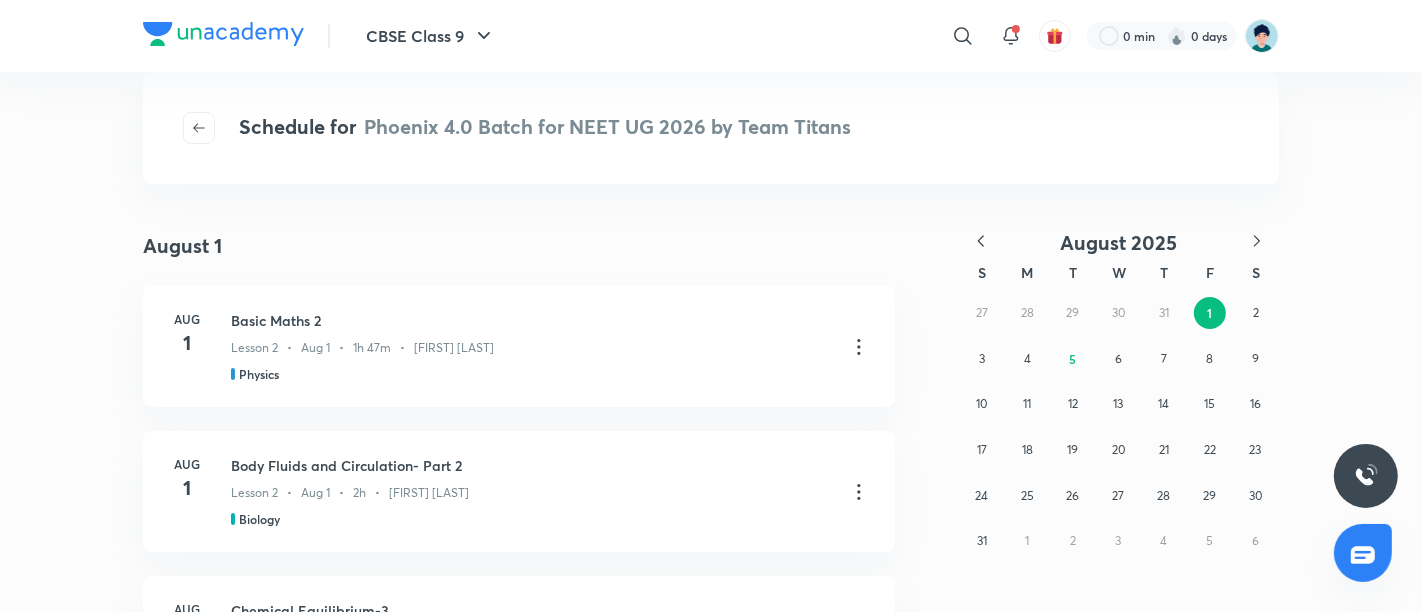 click 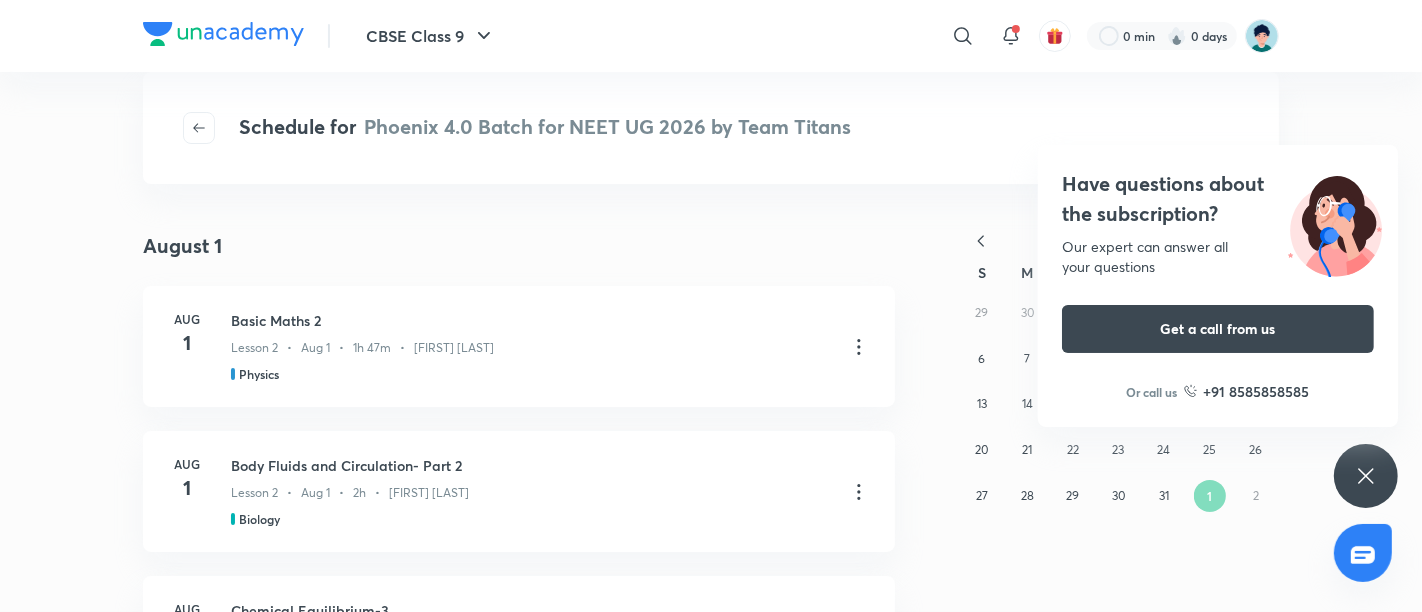 click 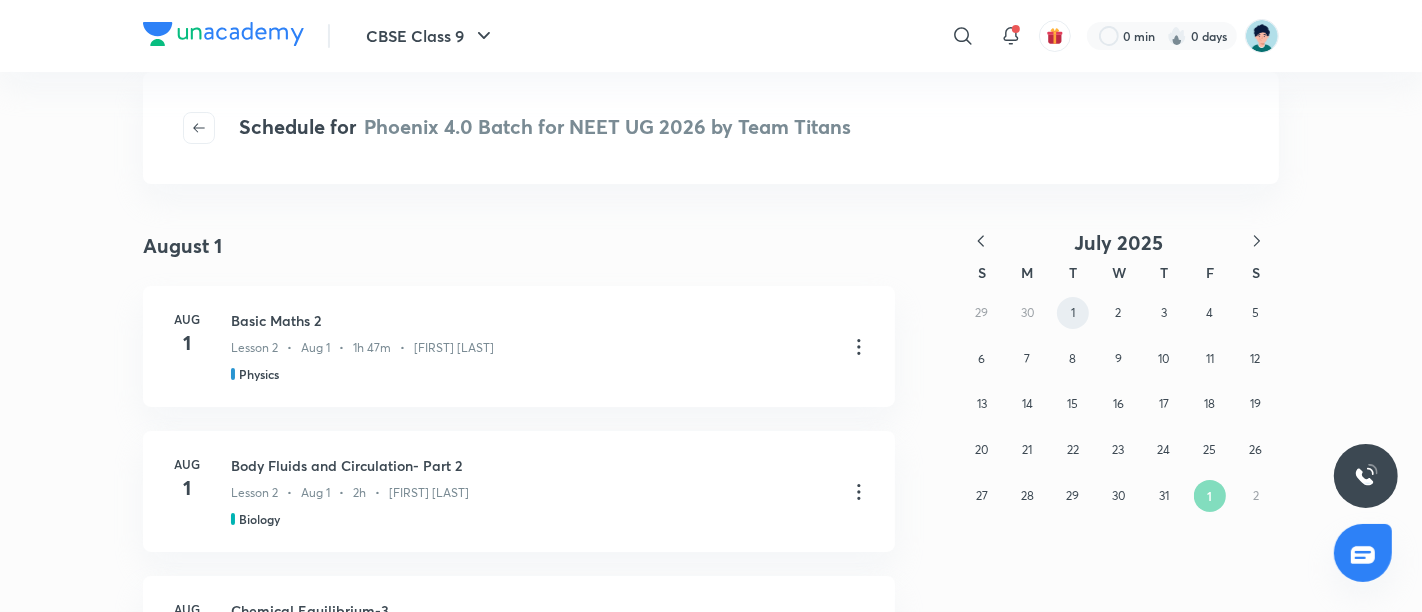 click on "1" at bounding box center (1073, 313) 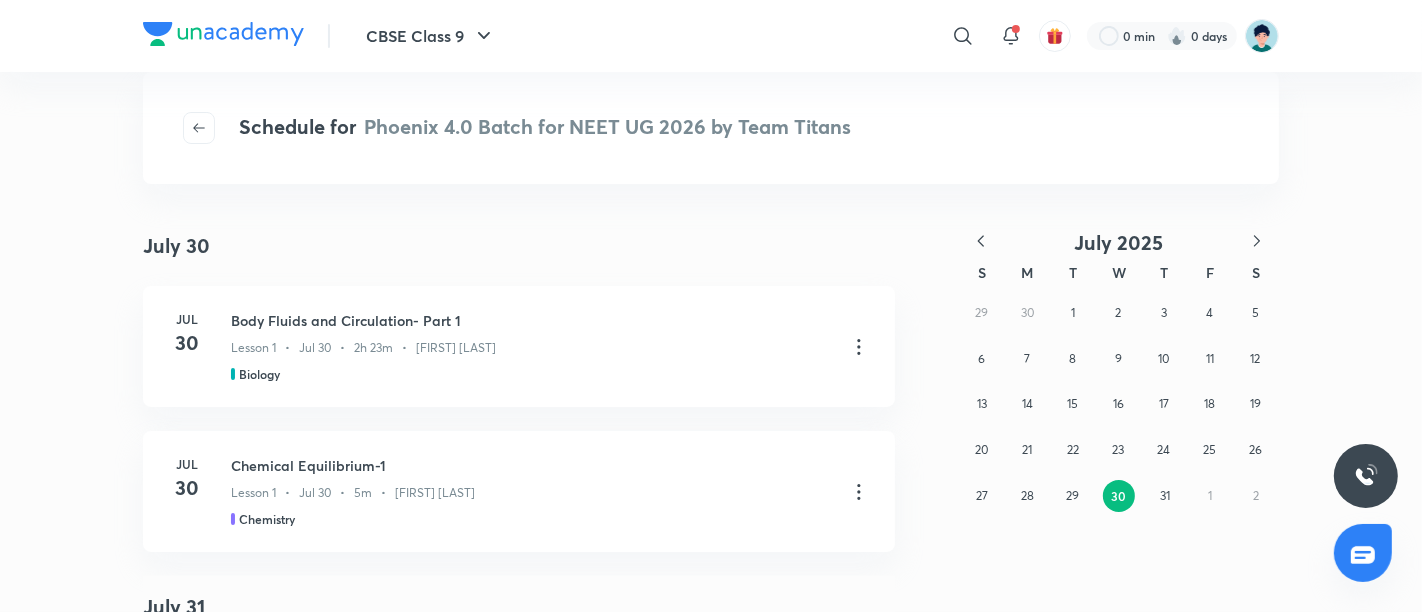 click on "July 30 July 30 Jul 30 Body Fluids and Circulation- Part 1 Lesson 1  •  Jul 30  •  2h 23m   •  Seep Pahuja Biology Jul 30 Chemical Equilibrium-1 Lesson 1  •  Jul 30  •  5m   •  Akansha Karnwal Chemistry July 31 Jul 31 Basic Maths 1 Class was cancelled by the Educator Physics Jul 31 Chemical Equilibrium-2 Lesson 2  •  Jul 31  •  1h 44m   •  Akansha Karnwal Chemistry August 1 Aug 1 Basic Maths 2 Lesson 2  •  Aug 1  •  1h 47m   •  Anupam Upadhayay Physics Aug 1 Body Fluids and Circulation- Part 2 Lesson 2  •  Aug 1  •  2h   •  Seep Pahuja Biology Aug 1 Chemical Equilibrium-3 Lesson 3  •  Aug 1  •  1h 52m   •  Akansha Karnwal Chemistry Aug 1 Introduction Lesson 1  •  Aug 1  •  13m   •  Anushka Choudhary Chemistry August 2 Aug 2 Basic Maths 3 Lesson 3  •  Aug 2  •  2h 14m   •  Anupam Upadhayay Physics Aug 2 Chemical Equilibrium-4 Chemistry Aug 2 Chemistry August 4 Aug 4 4" at bounding box center [711, 418] 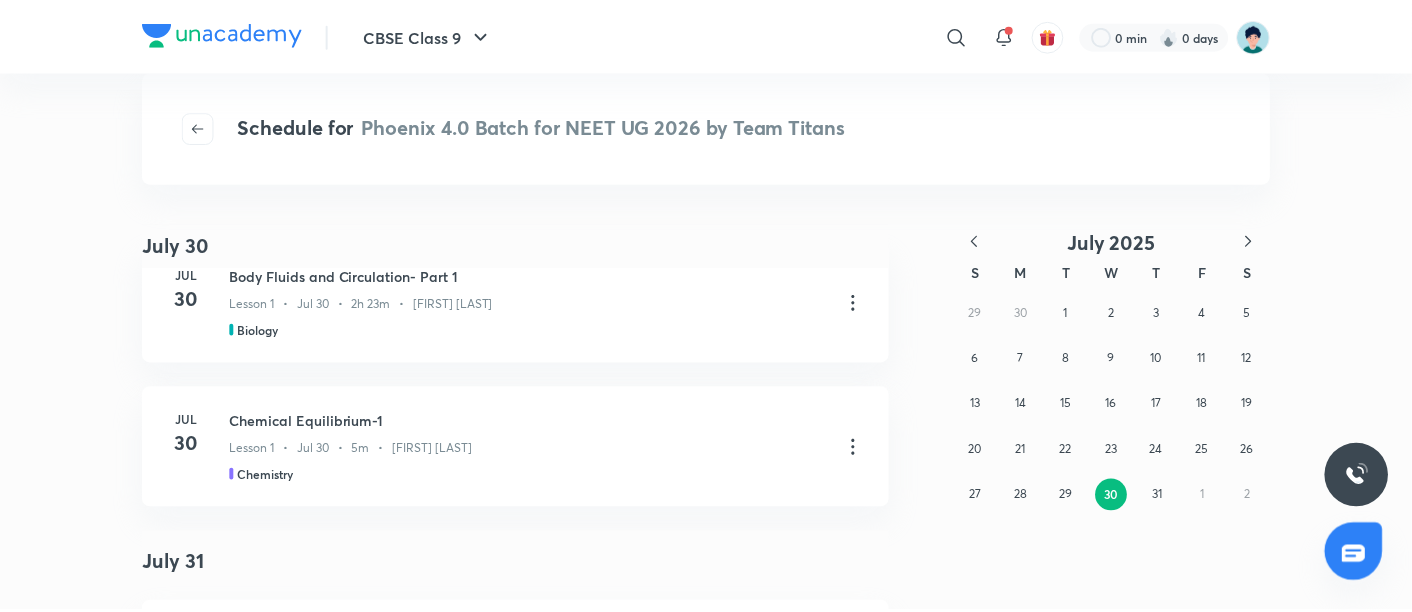 scroll, scrollTop: 0, scrollLeft: 0, axis: both 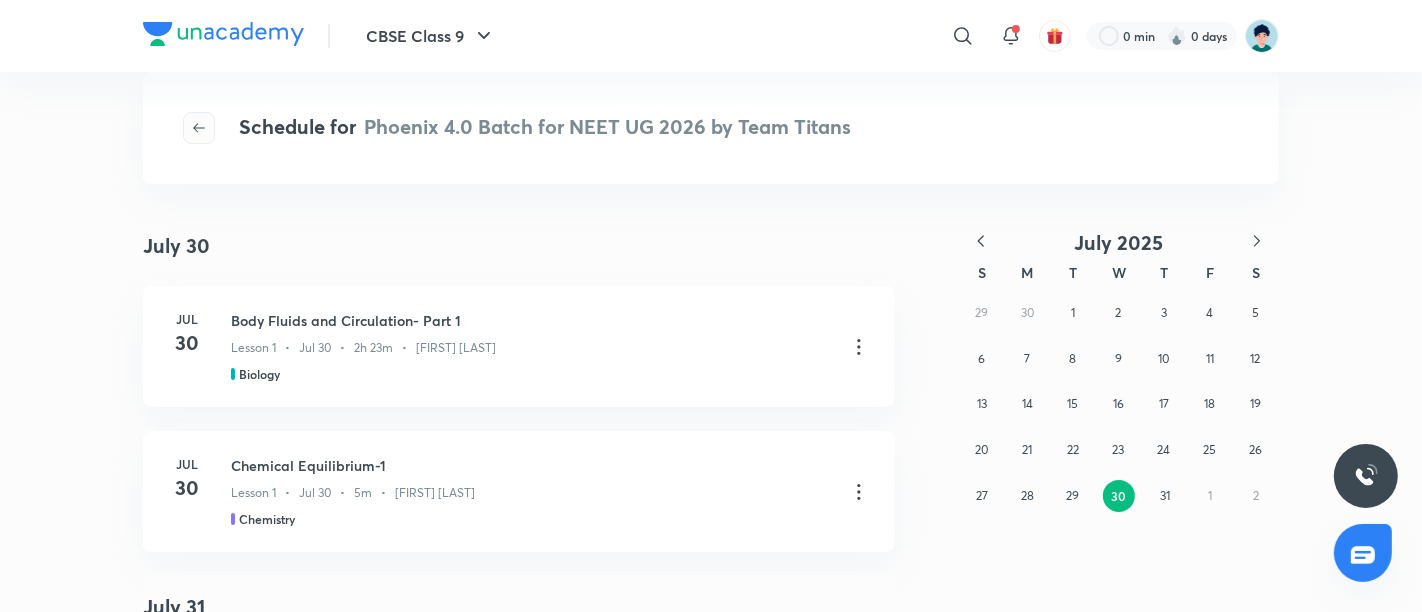 click 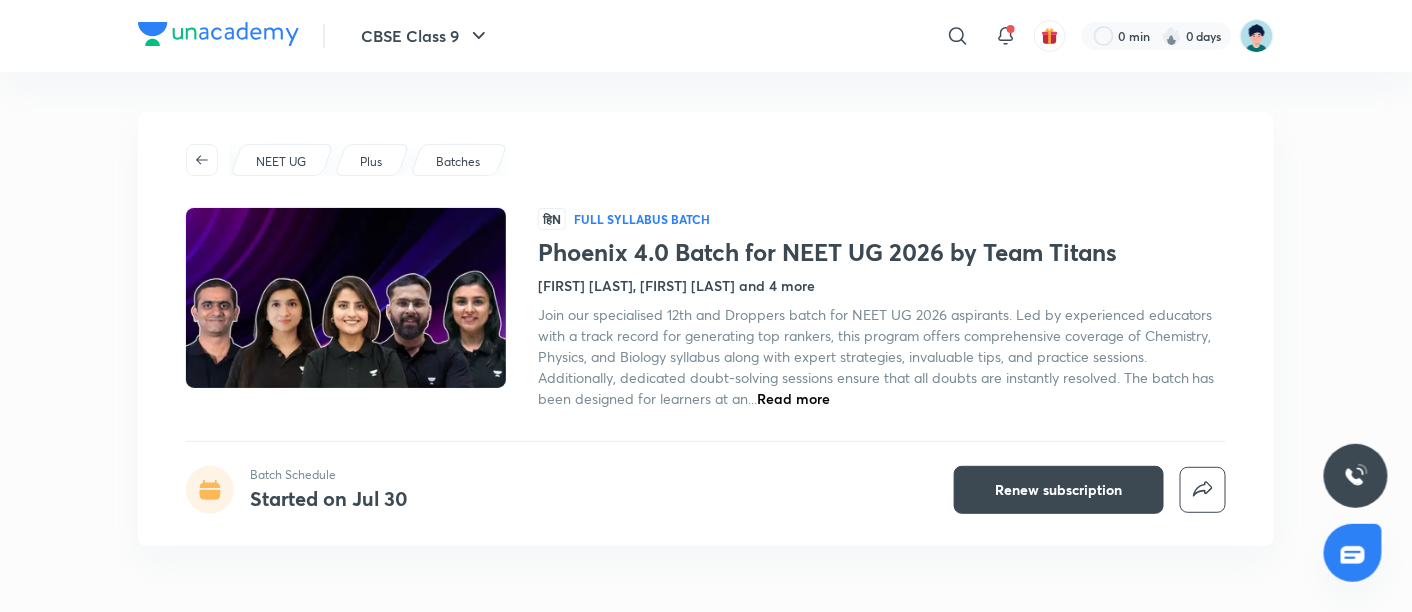 click on "Read more" at bounding box center [793, 398] 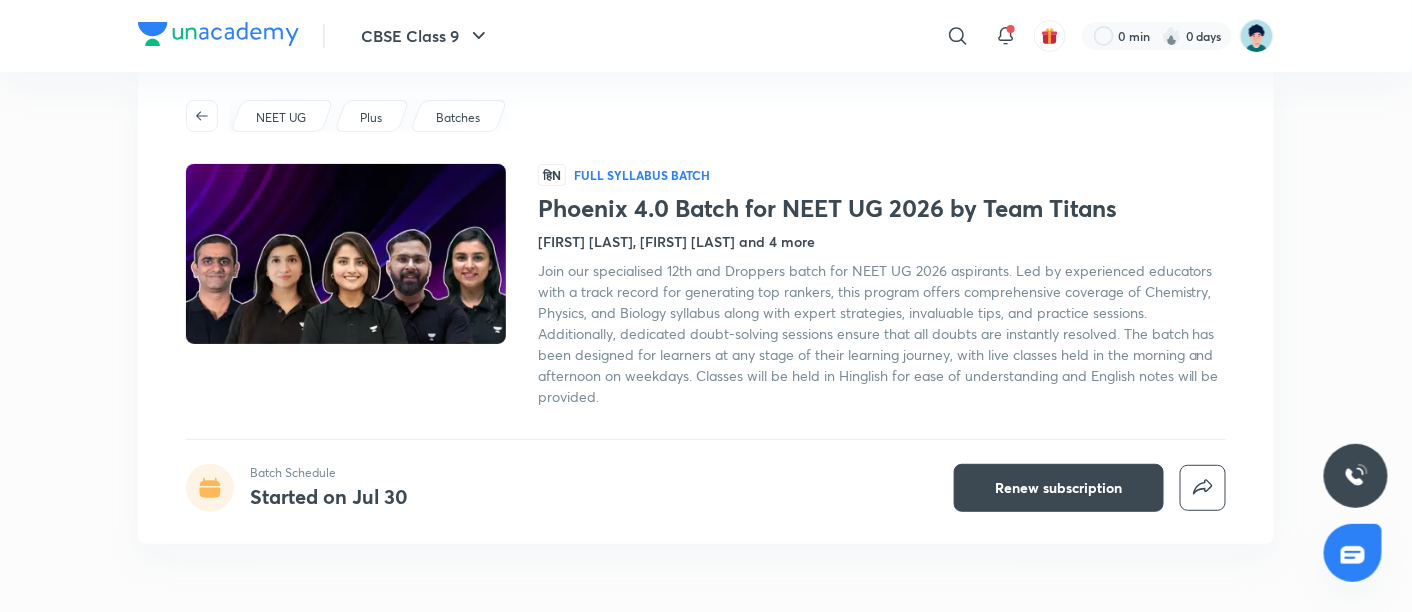 scroll, scrollTop: 122, scrollLeft: 0, axis: vertical 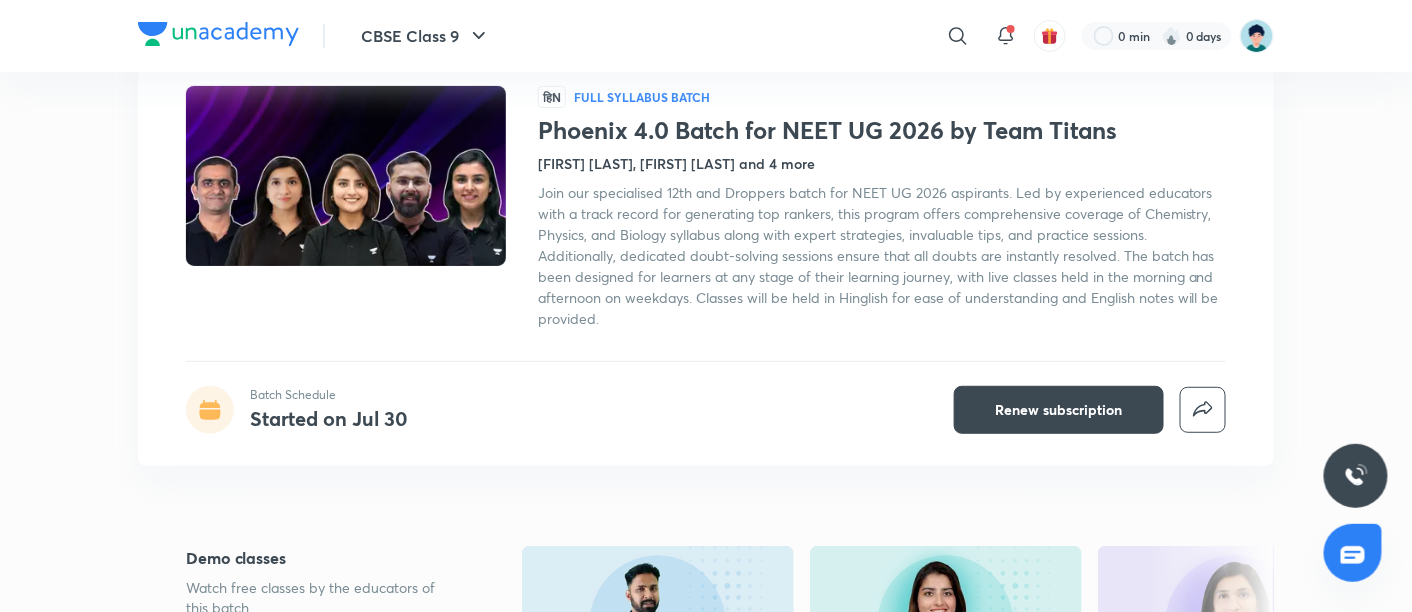 click on "CBSE Class 9 ​ 0 min 0 days Phoenix 4.0 Batch for NEET UG 2026 by Team Titans Batch Schedule Started on Jul 30 Renew subscription NEET UG Plus Batches हिN Full Syllabus Batch Phoenix 4.0 Batch for NEET UG 2026 by Team Titans  Seep Pahuja, Akansha Karnwal and 4 more Join our specialised 12th and Droppers batch for NEET UG 2026 aspirants. Led by experienced educators with a track record for generating top rankers, this program offers comprehensive coverage of Chemistry, Physics, and Biology syllabus along with expert strategies, invaluable tips, and practice sessions. Additionally, dedicated doubt-solving sessions ensure that all doubts are instantly resolved. The batch has been designed for learners at any stage of their learning journey, with live classes held in the morning and afternoon on weekdays. Classes will be held in Hinglish for ease of understanding and English notes will be provided. Batch Schedule Started on Jul 30 Renew subscription Demo classes     2.2K Hinglish Physics Collisions   5.9K" at bounding box center (706, 2729) 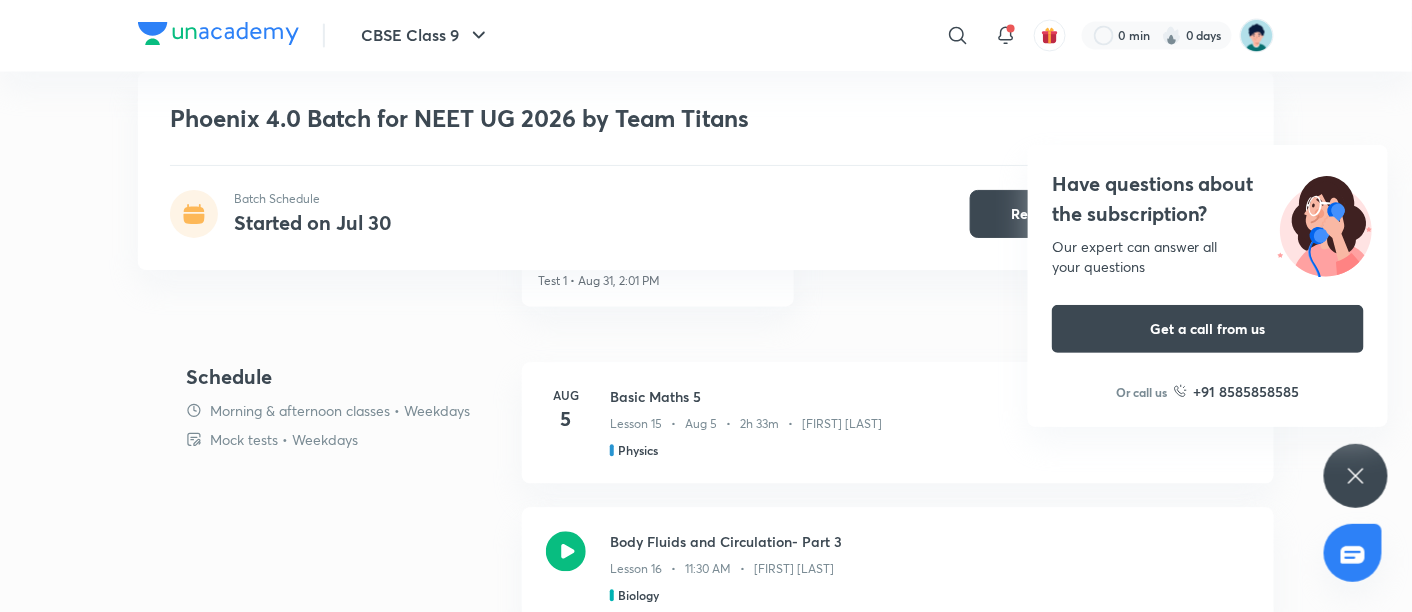 scroll, scrollTop: 1200, scrollLeft: 0, axis: vertical 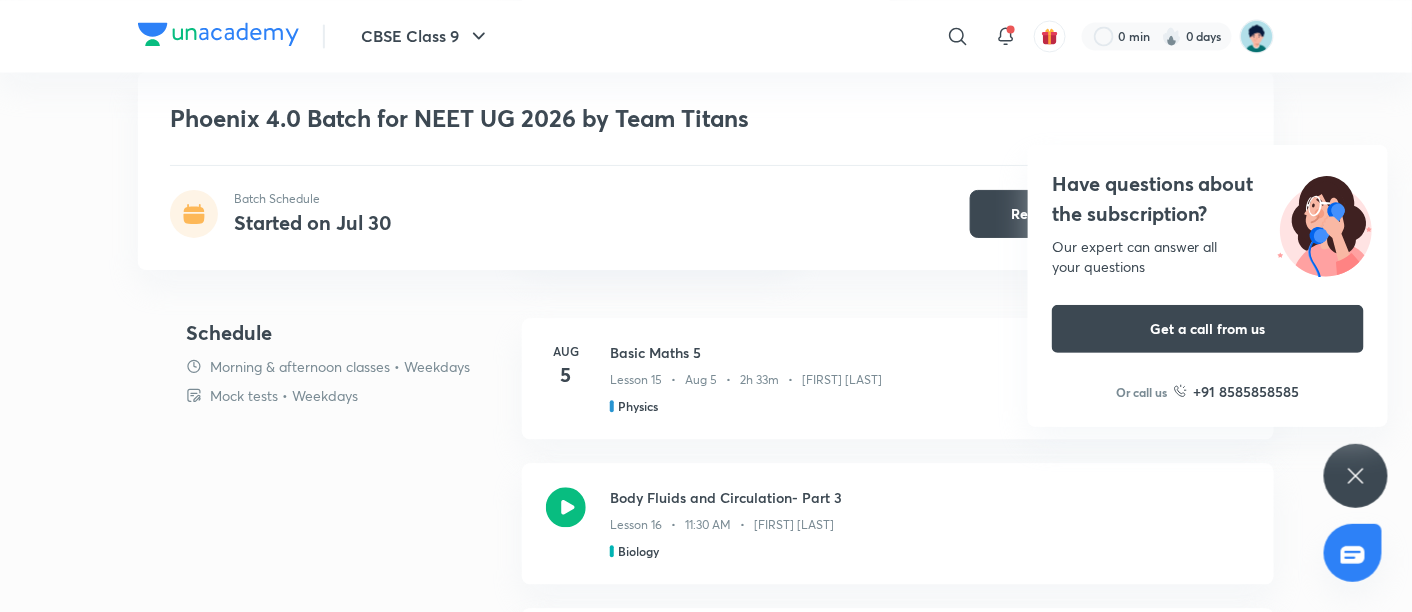 click on "Have questions about the subscription? Our expert can answer all your questions Get a call from us Or call us +91 8585858585" at bounding box center (1356, 476) 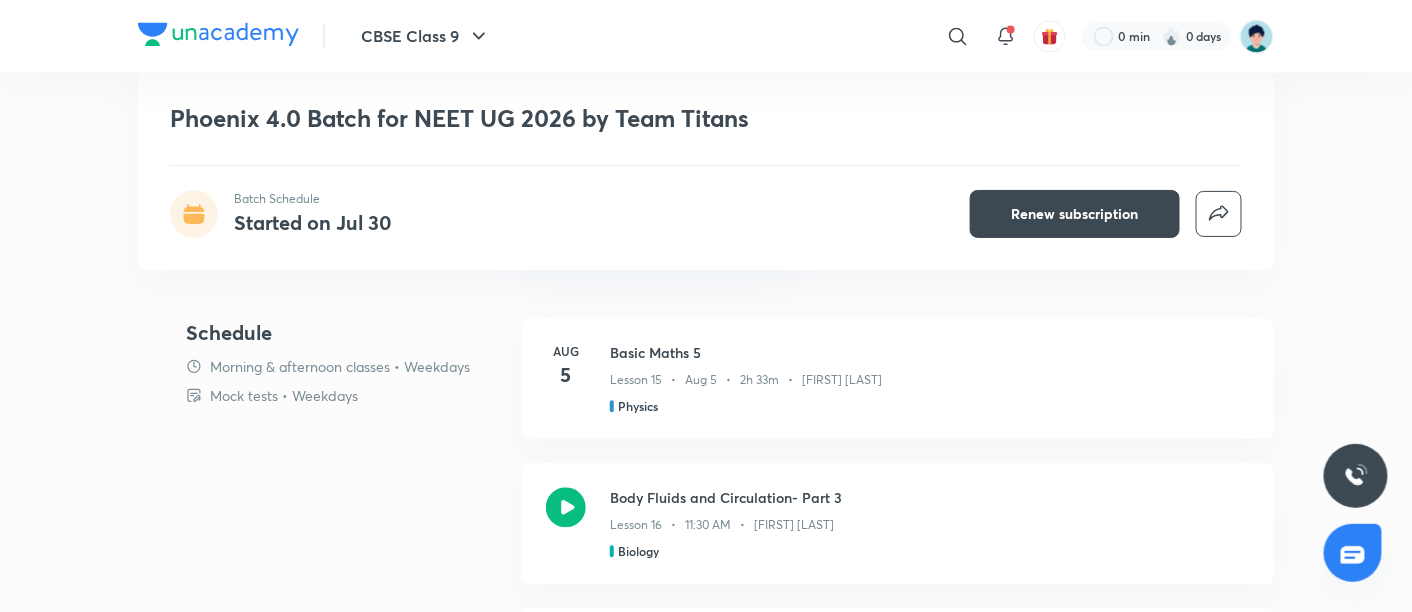 click on "CBSE Class 9 ​ 0 min 0 days Phoenix 4.0 Batch for NEET UG 2026 by Team Titans Batch Schedule Started on Jul 30 Renew subscription NEET UG Plus Batches हिN Full Syllabus Batch Phoenix 4.0 Batch for NEET UG 2026 by Team Titans  Seep Pahuja, Akansha Karnwal and 4 more Join our specialised 12th and Droppers batch for NEET UG 2026 aspirants. Led by experienced educators with a track record for generating top rankers, this program offers comprehensive coverage of Chemistry, Physics, and Biology syllabus along with expert strategies, invaluable tips, and practice sessions. Additionally, dedicated doubt-solving sessions ensure that all doubts are instantly resolved. The batch has been designed for learners at any stage of their learning journey, with live classes held in the morning and afternoon on weekdays. Classes will be held in Hinglish for ease of understanding and English notes will be provided. Batch Schedule Started on Jul 30 Renew subscription Demo classes     2.2K Hinglish Physics Collisions   5.9K" at bounding box center (706, 1651) 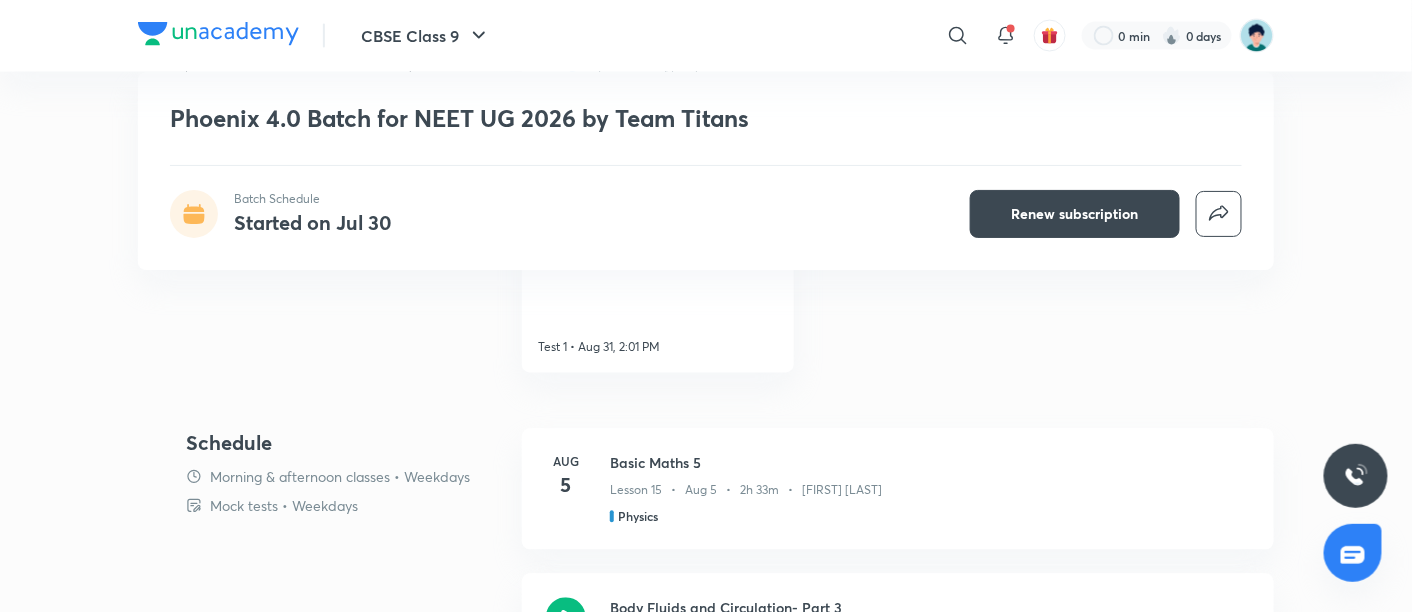 scroll, scrollTop: 1244, scrollLeft: 0, axis: vertical 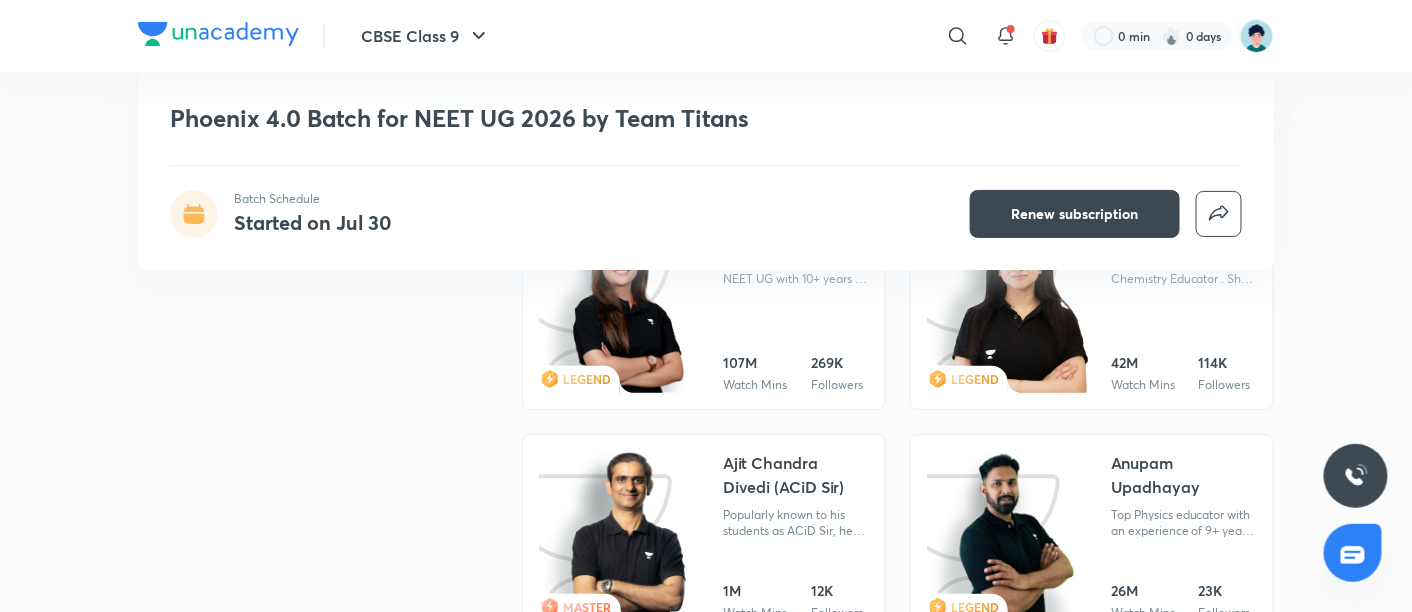 click on "CBSE Class 9 ​ 0 min 0 days Phoenix 4.0 Batch for NEET UG 2026 by Team Titans Batch Schedule Started on Jul 30 Renew subscription NEET UG Plus Batches हिN Full Syllabus Batch Phoenix 4.0 Batch for NEET UG 2026 by Team Titans  Seep Pahuja, Akansha Karnwal and 4 more Join our specialised 12th and Droppers batch for NEET UG 2026 aspirants. Led by experienced educators with a track record for generating top rankers, this program offers comprehensive coverage of Chemistry, Physics, and Biology syllabus along with expert strategies, invaluable tips, and practice sessions. Additionally, dedicated doubt-solving sessions ensure that all doubts are instantly resolved. The batch has been designed for learners at any stage of their learning journey, with live classes held in the morning and afternoon on weekdays. Classes will be held in Hinglish for ease of understanding and English notes will be provided. Batch Schedule Started on Jul 30 Renew subscription Demo classes     2.2K Hinglish Physics Collisions   5.9K" at bounding box center (706, 535) 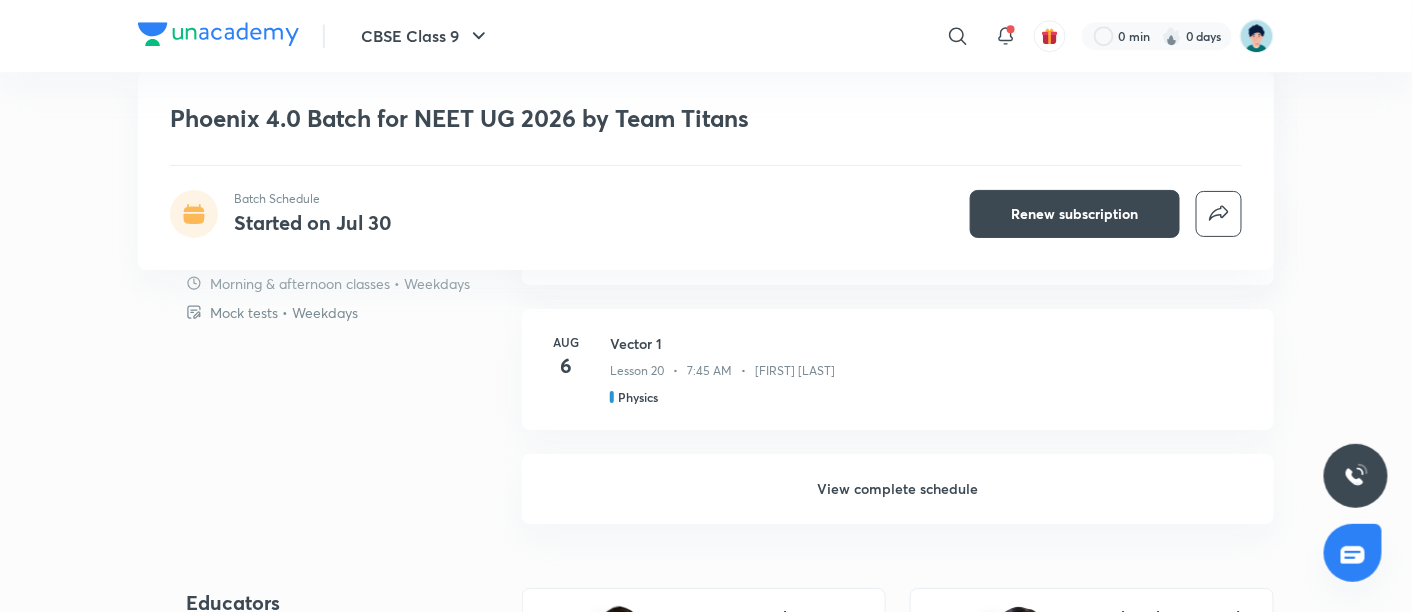 scroll, scrollTop: 1871, scrollLeft: 0, axis: vertical 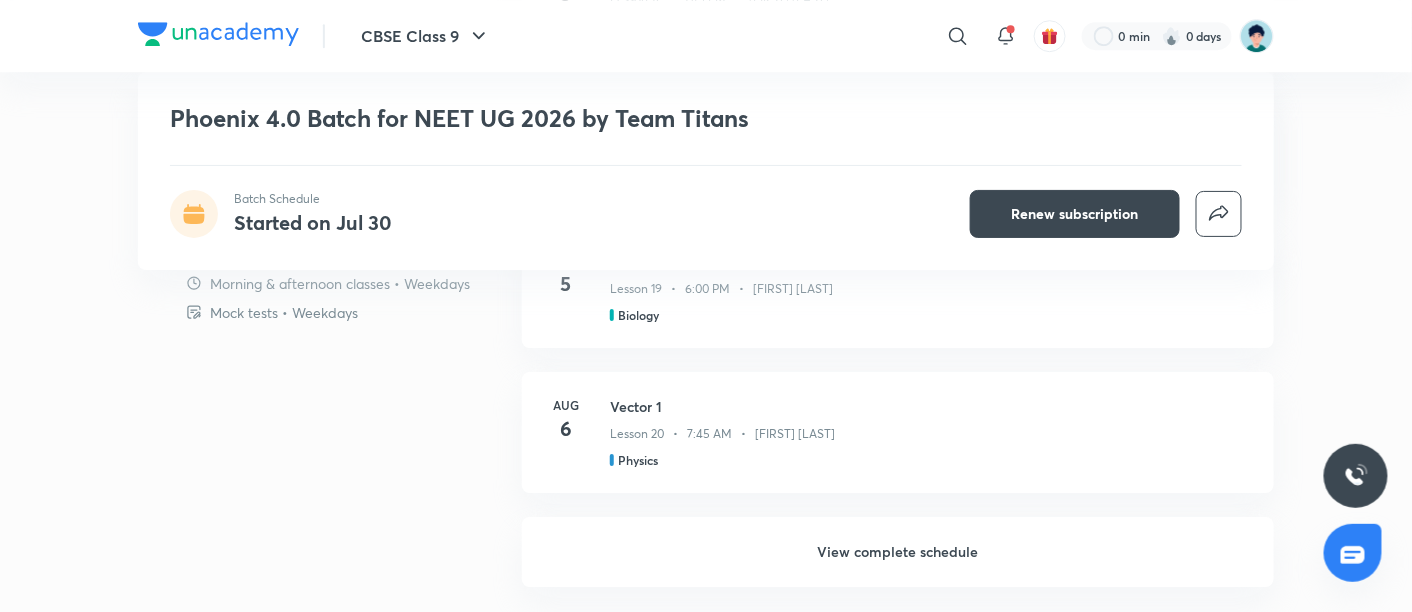 click on "View complete schedule" at bounding box center (898, 552) 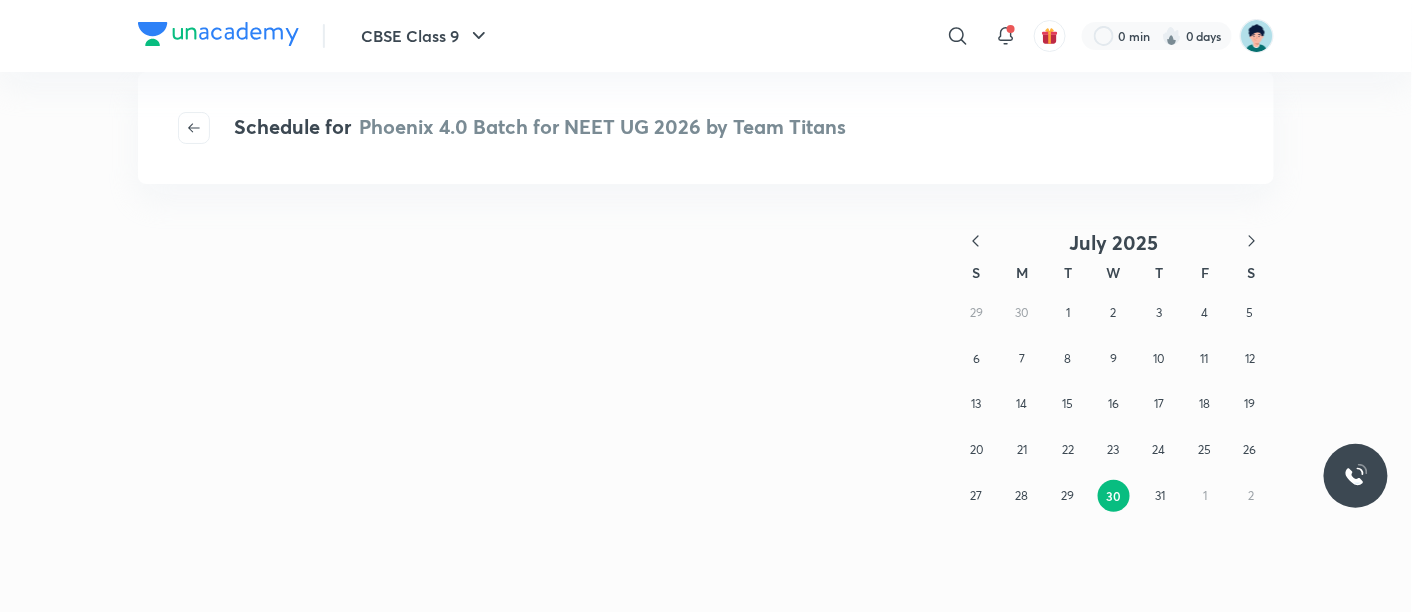 scroll, scrollTop: 0, scrollLeft: 0, axis: both 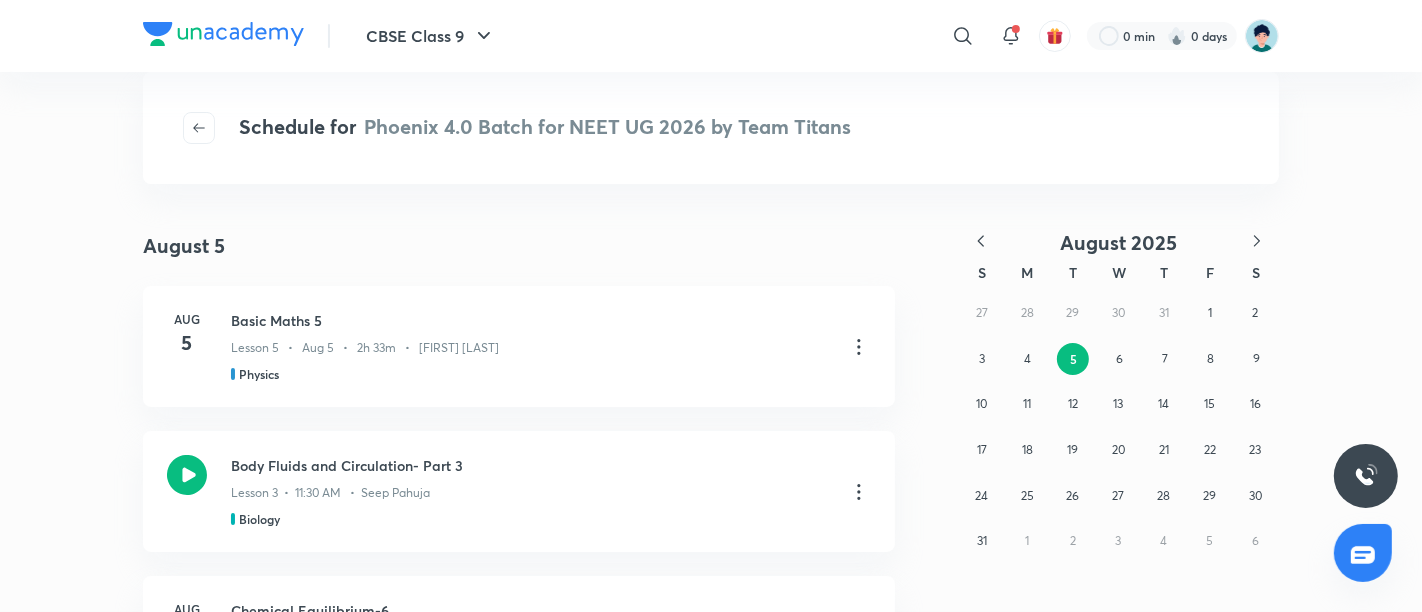 click 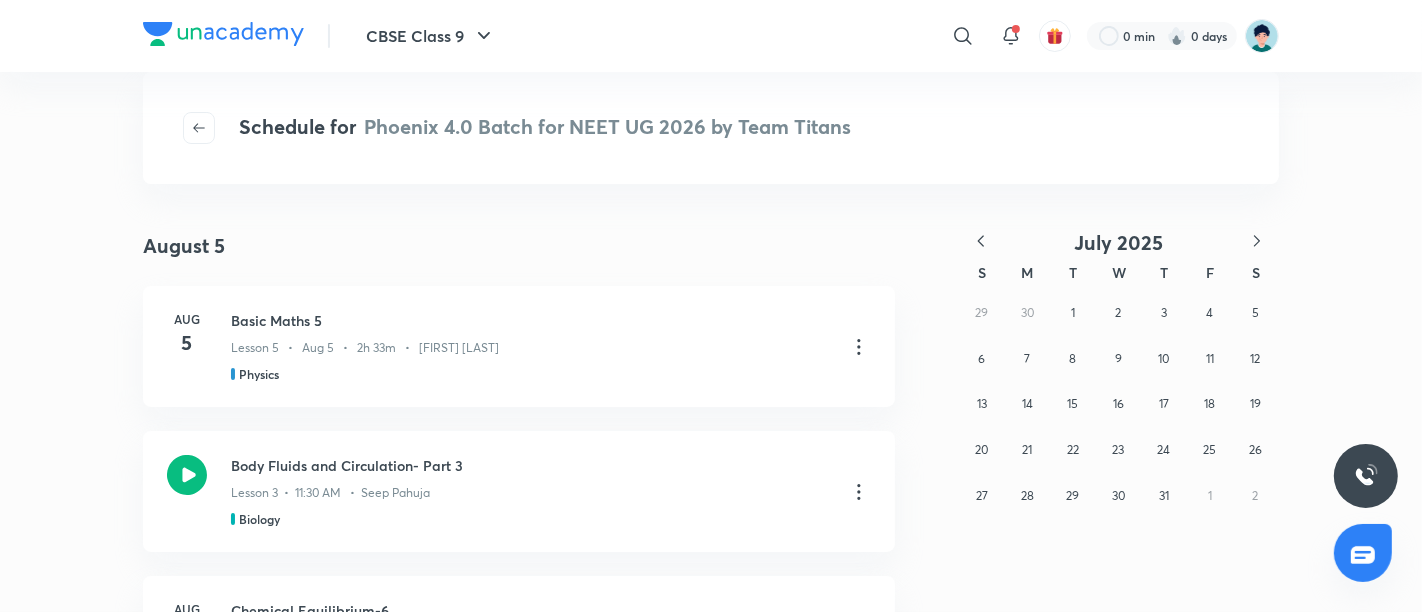 click 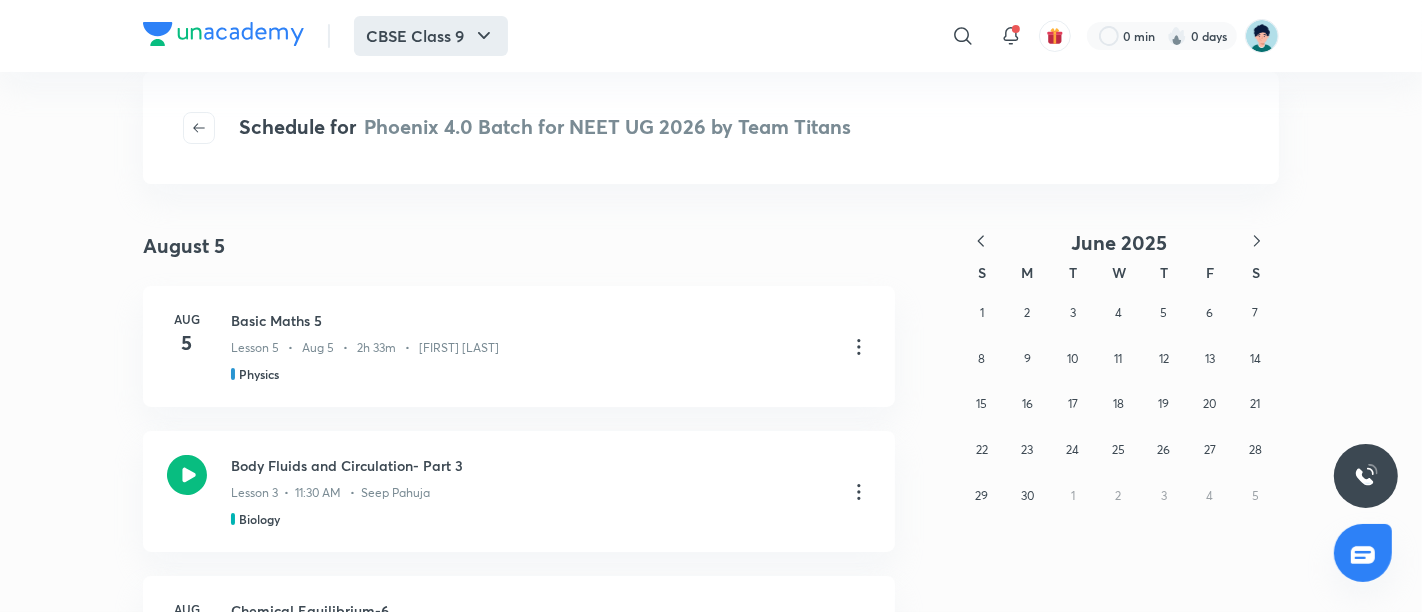 click 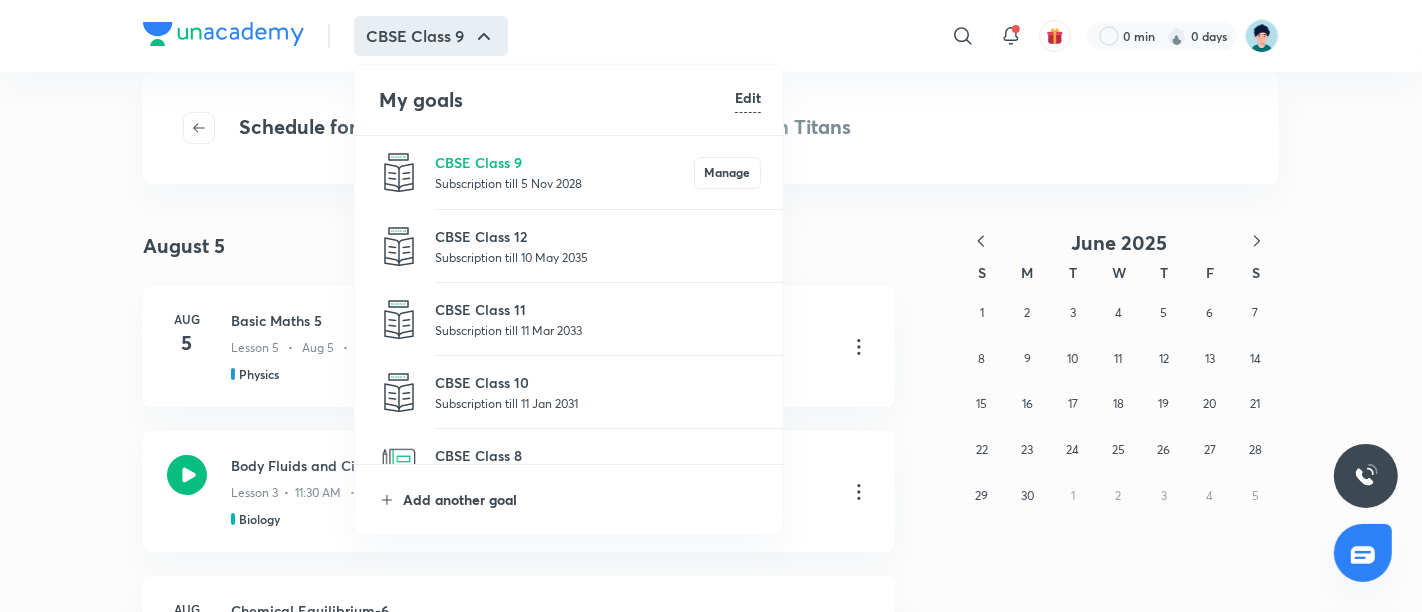click on "Add another goal" at bounding box center (582, 499) 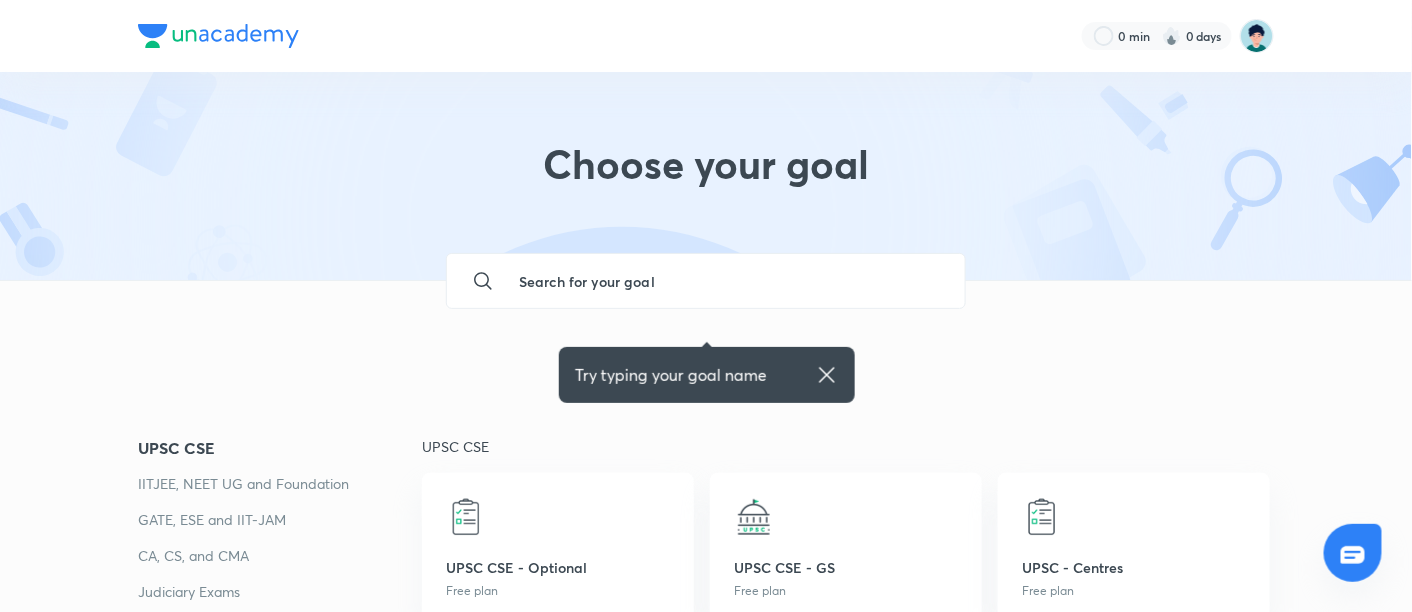 click on "IITJEE, NEET UG and Foundation" at bounding box center [280, 484] 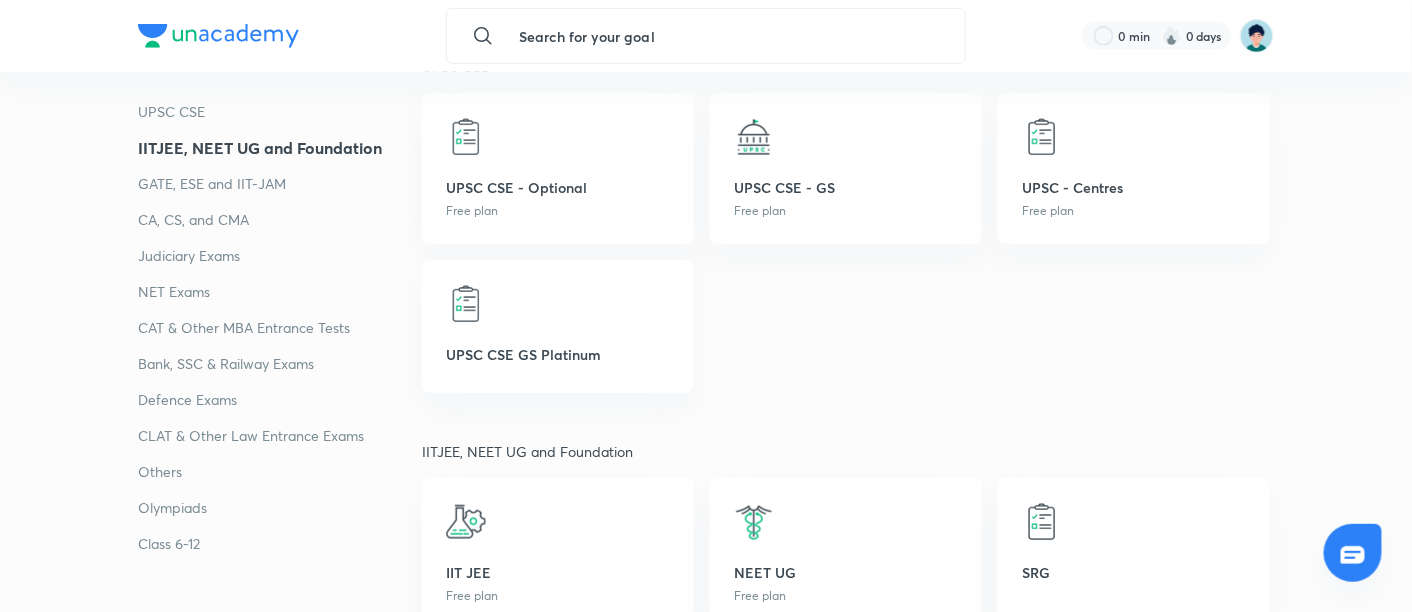 scroll, scrollTop: 385, scrollLeft: 0, axis: vertical 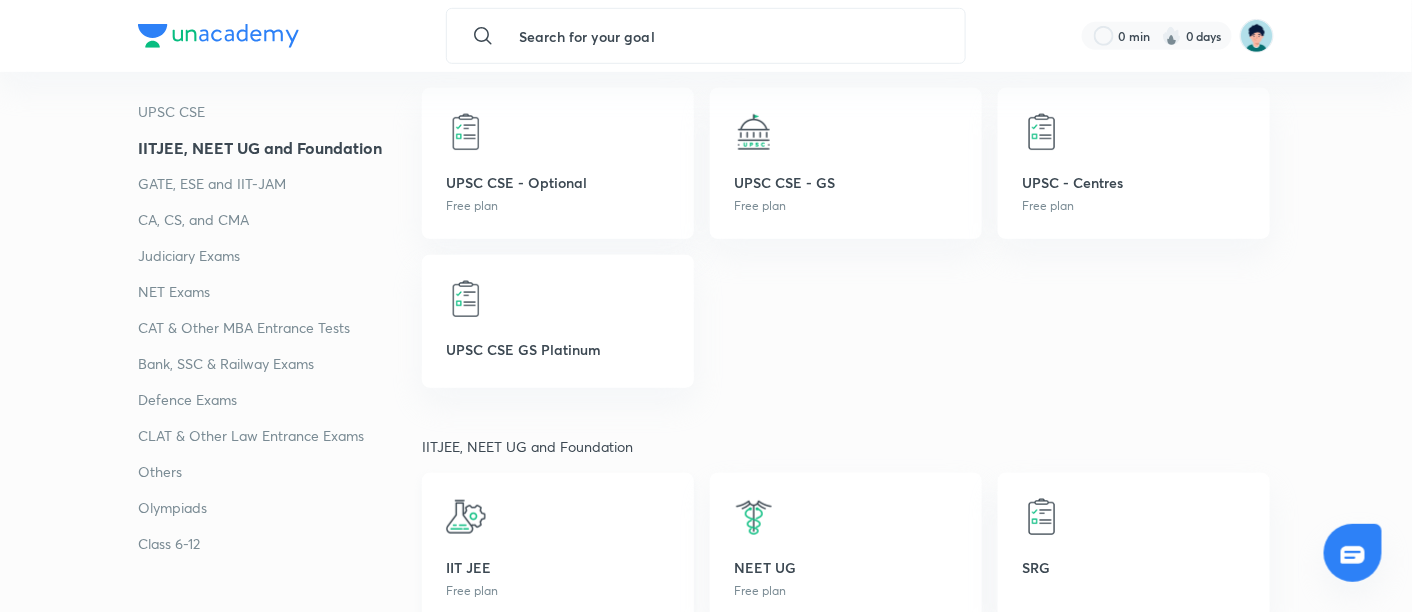 click on "IIT JEE" at bounding box center [558, 567] 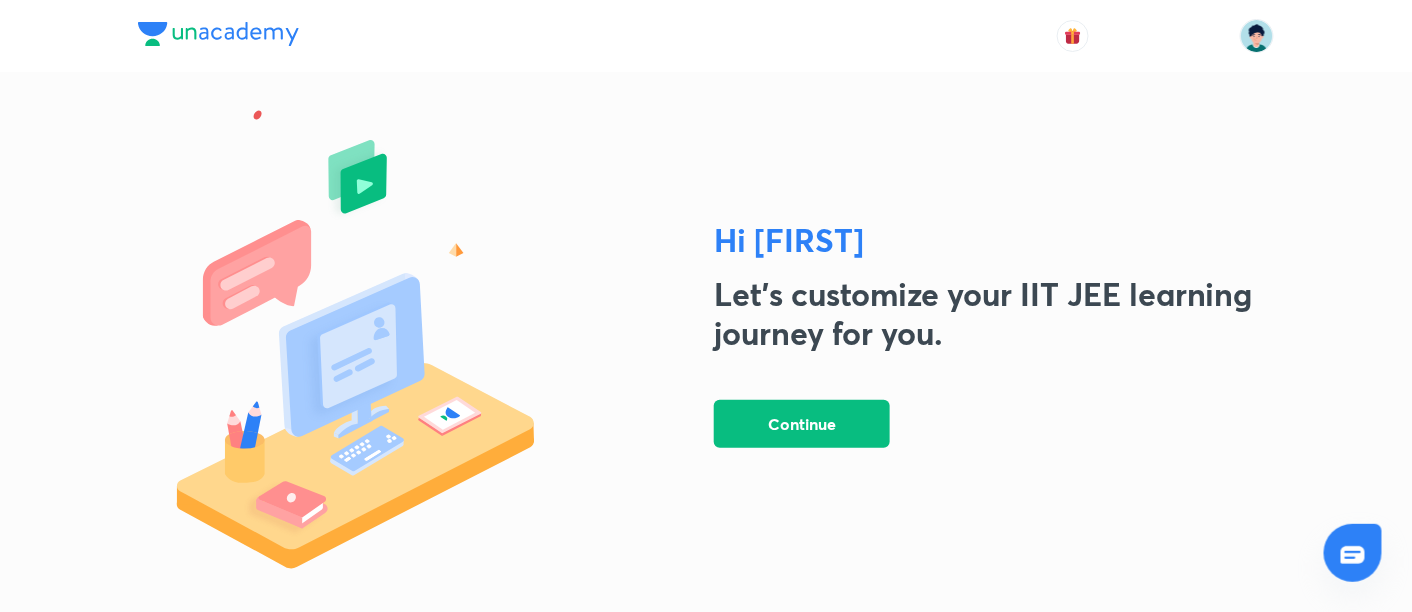 scroll, scrollTop: 0, scrollLeft: 0, axis: both 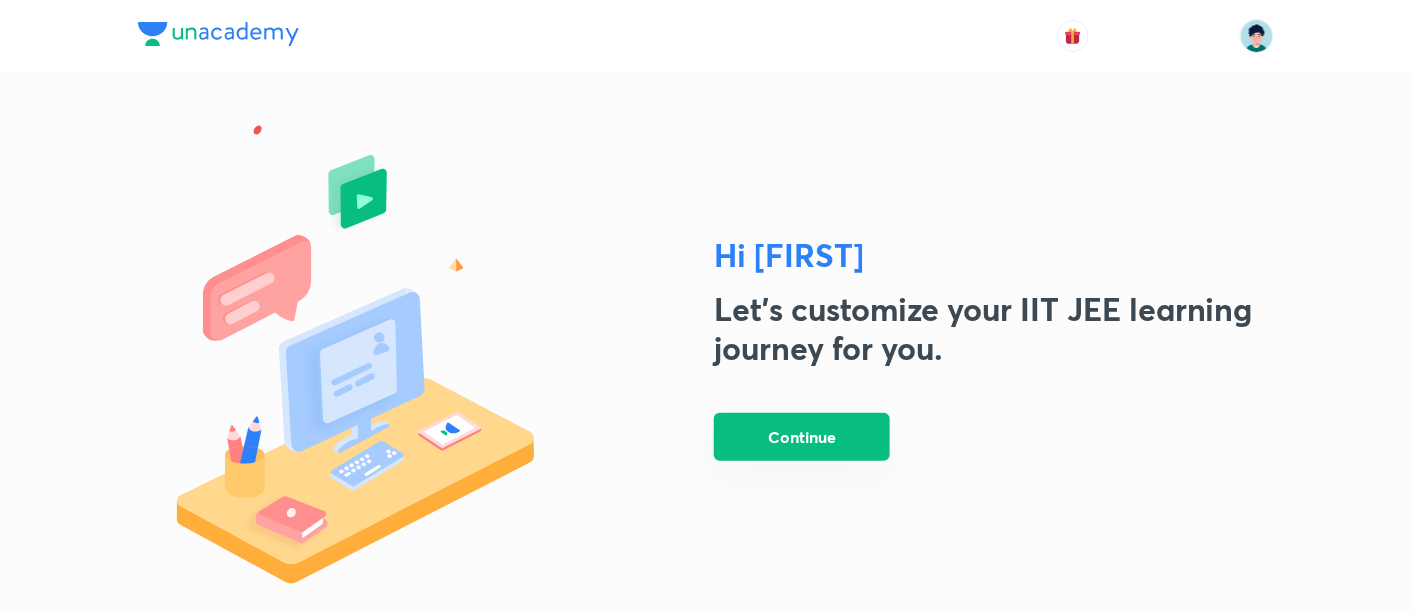 click on "Continue" at bounding box center (802, 437) 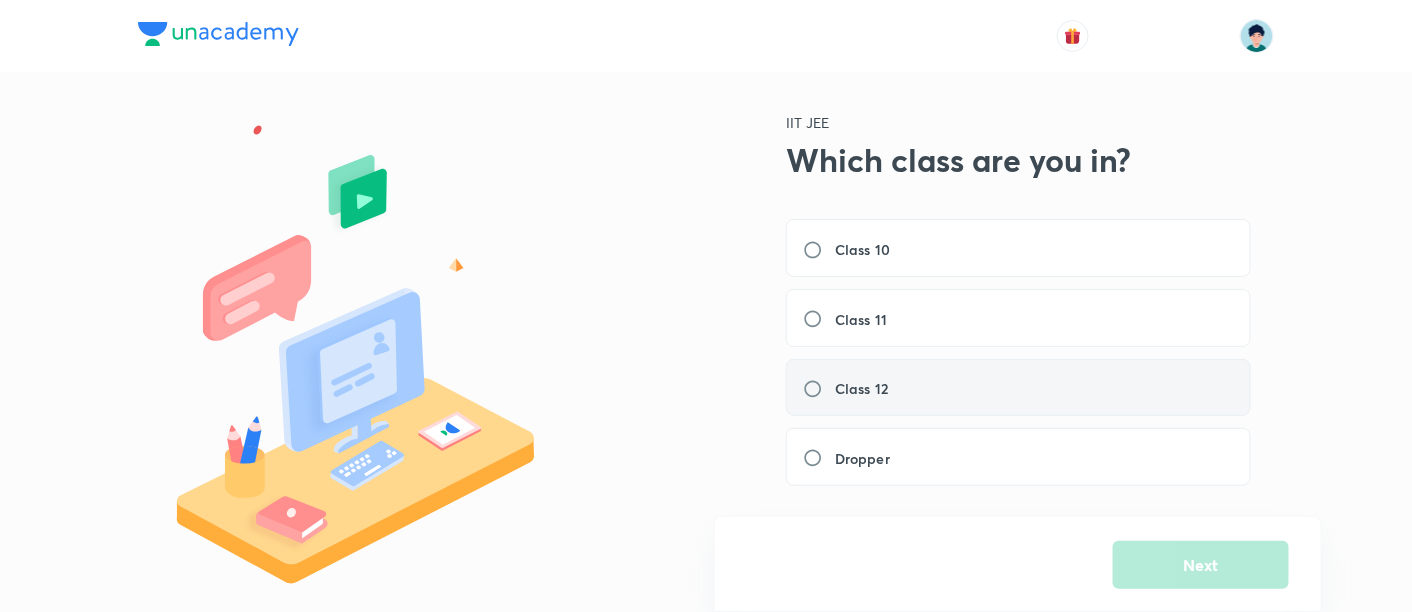 click on "Class 12" at bounding box center [851, 388] 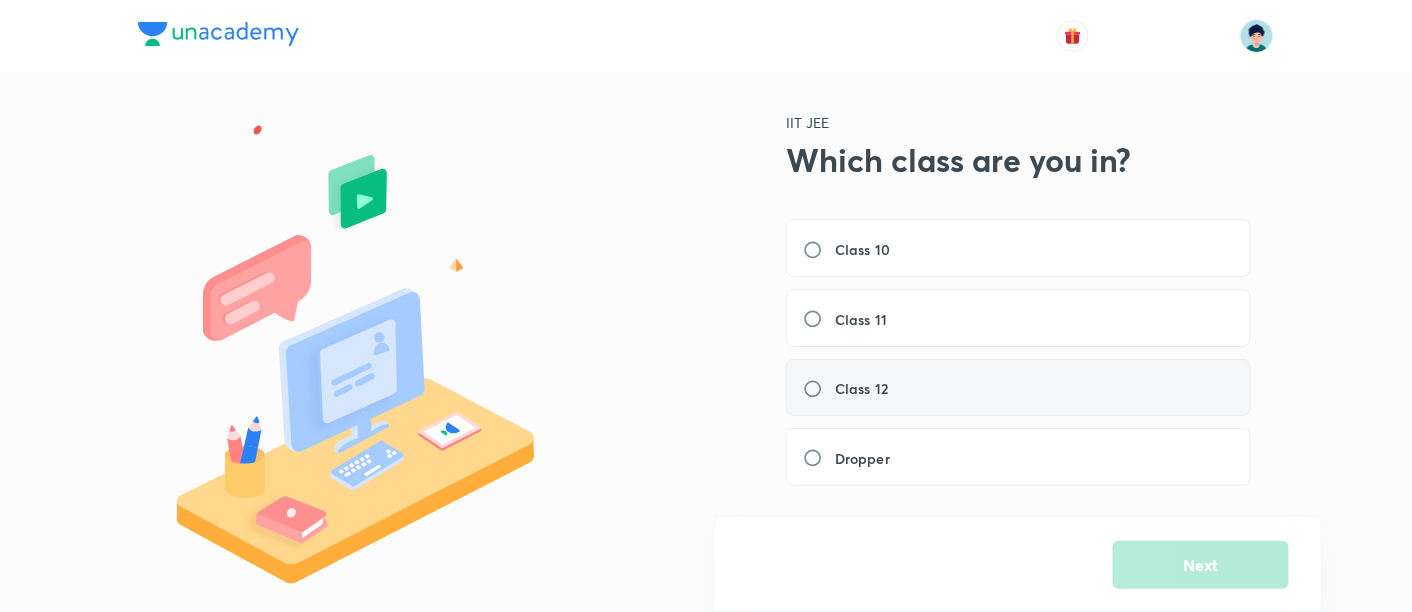 radio on "true" 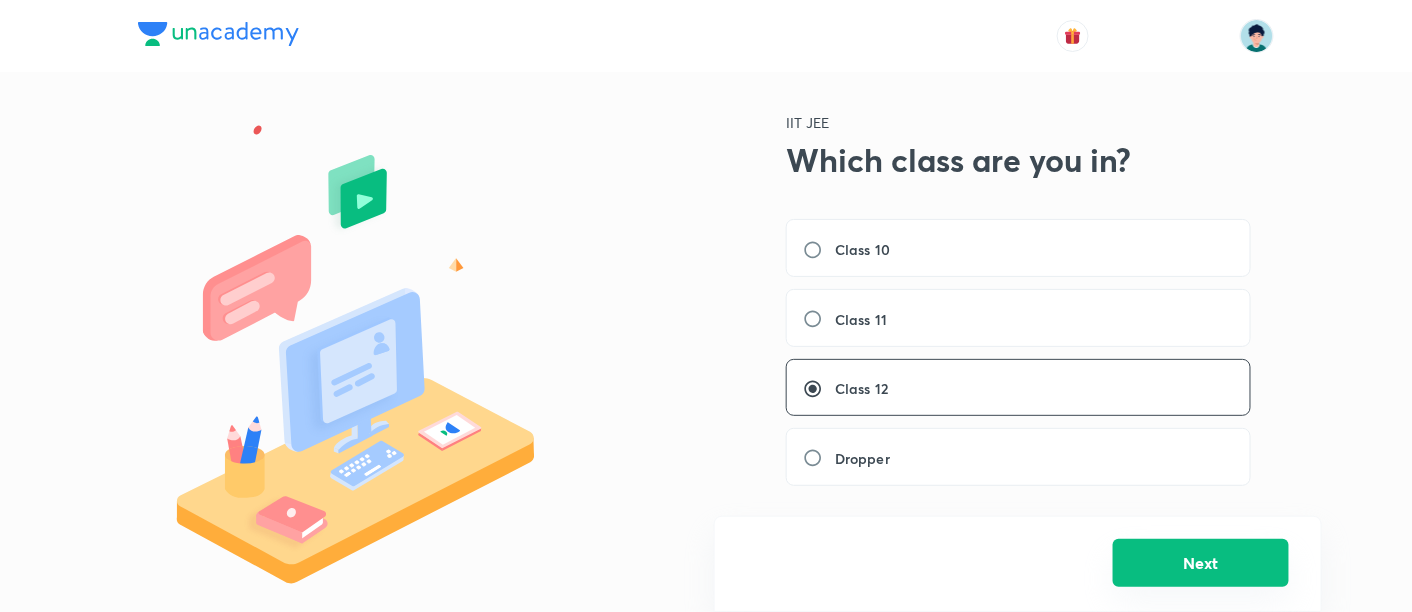 click on "Next" at bounding box center (1201, 563) 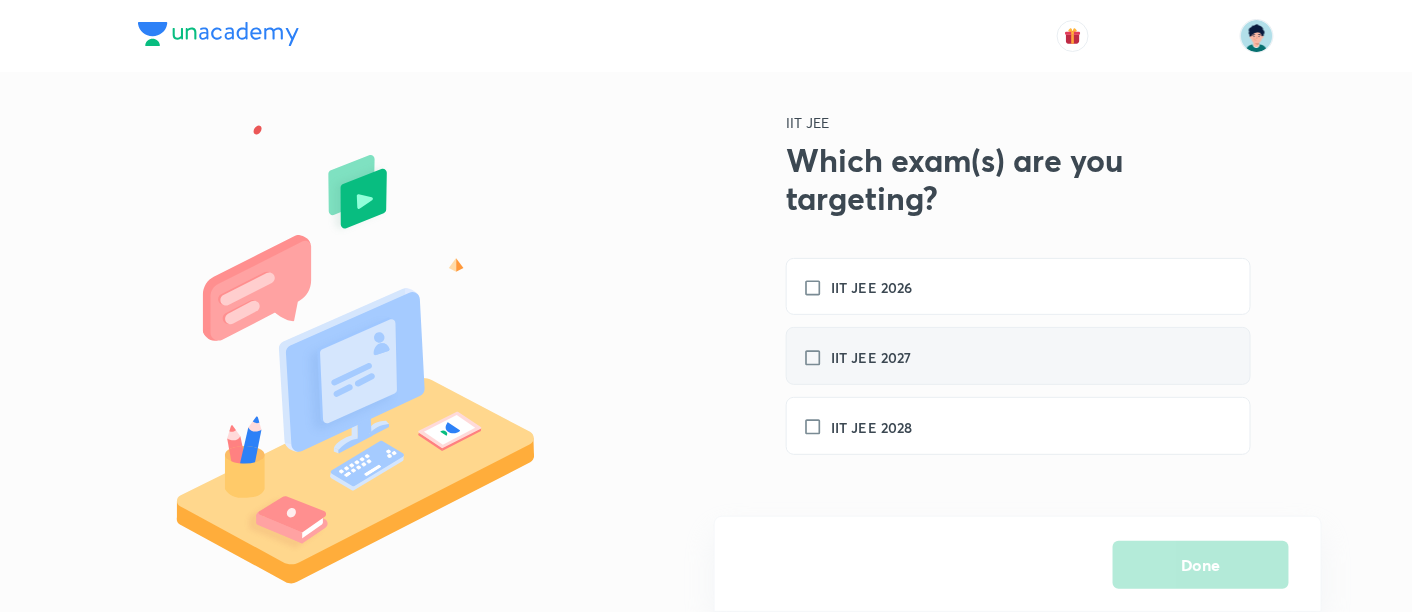 click on "IIT JEE 2027" at bounding box center (867, 357) 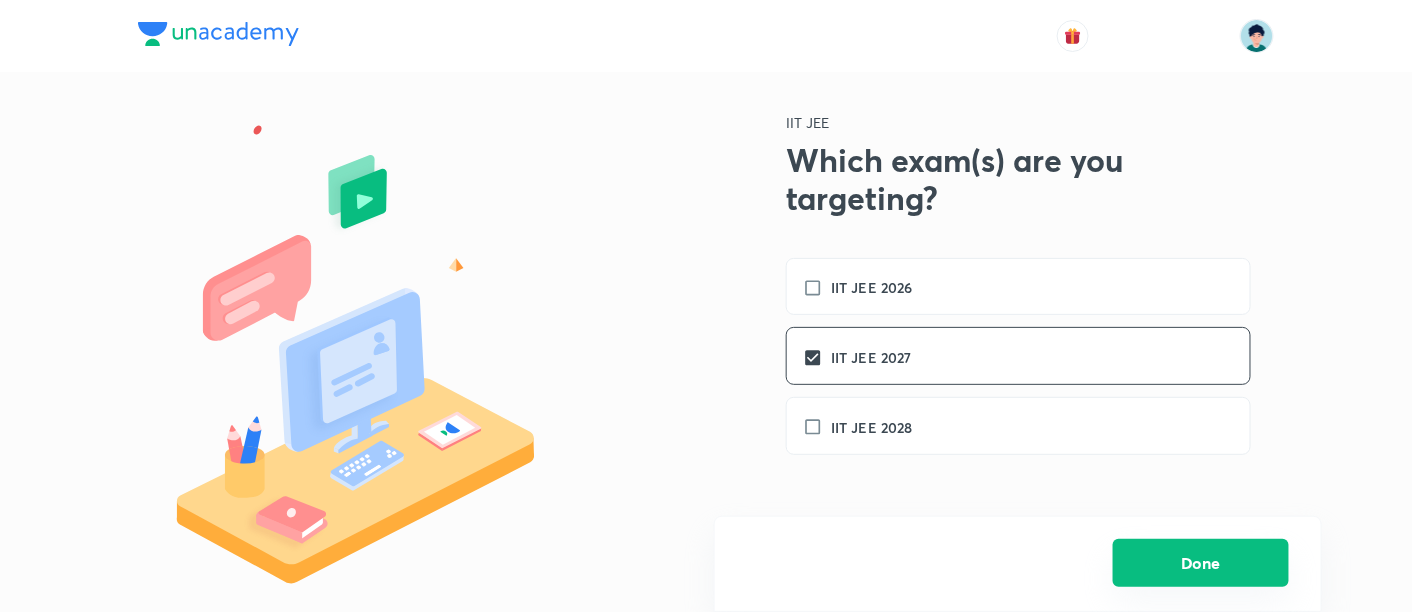 click on "Done" at bounding box center [1201, 563] 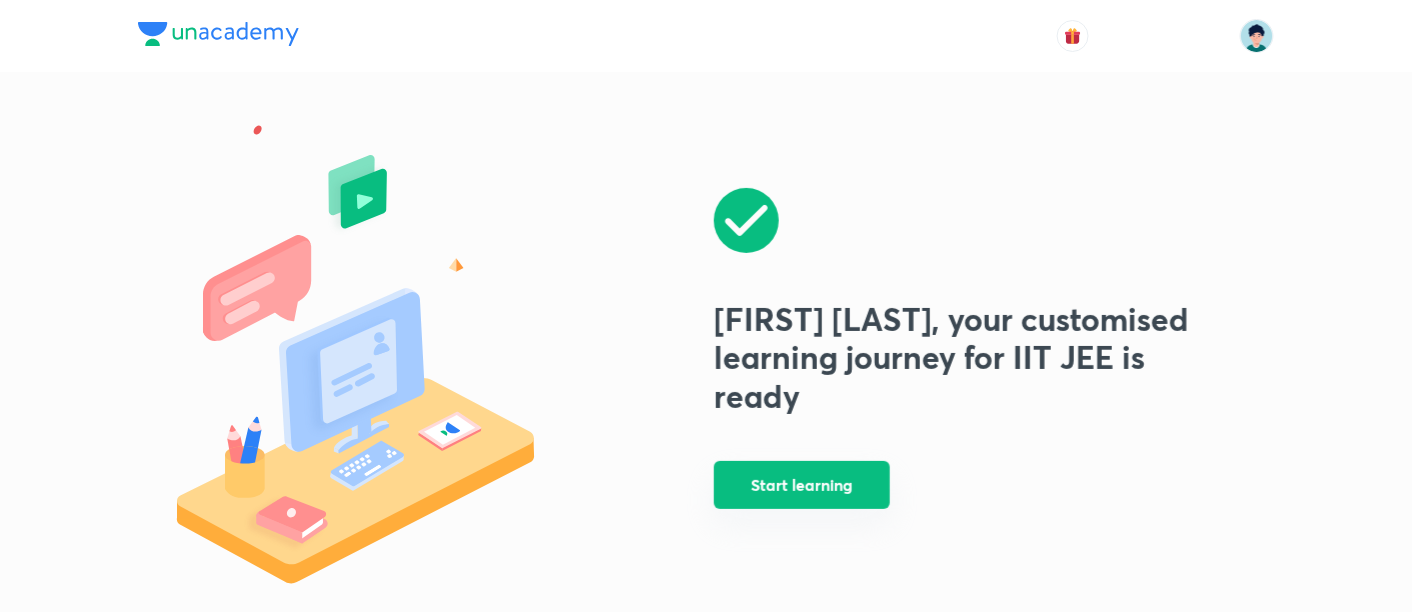 click on "Start learning" at bounding box center (802, 485) 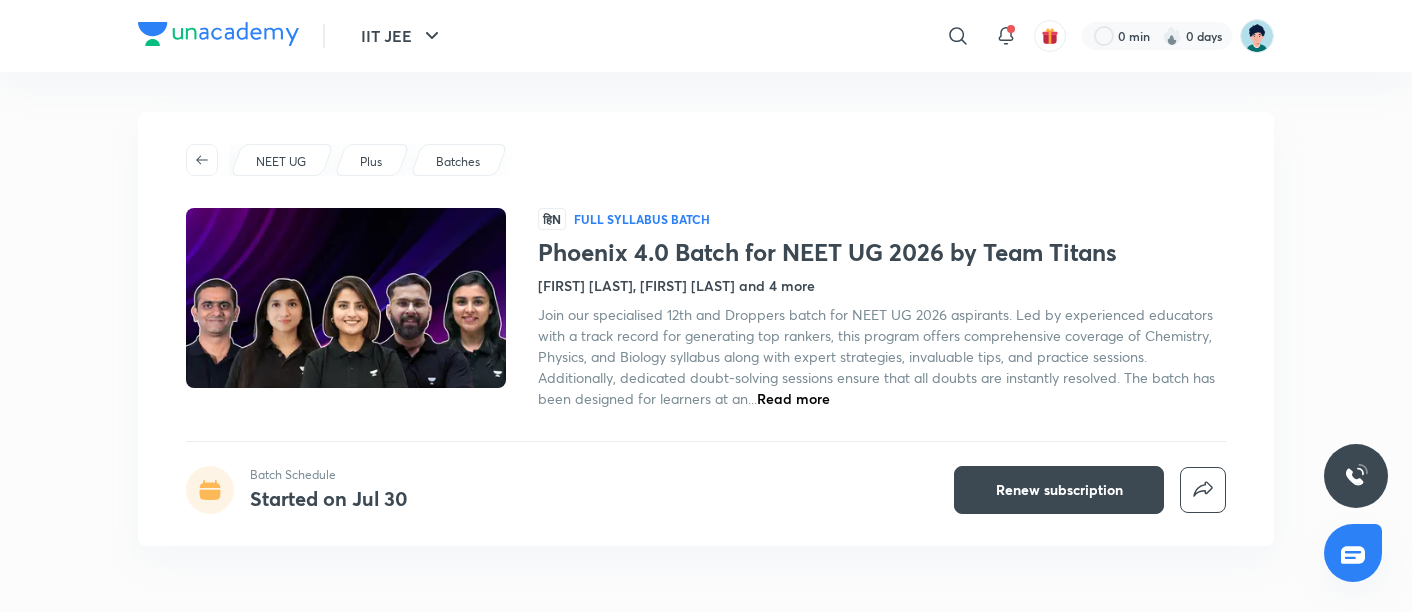 scroll, scrollTop: 0, scrollLeft: 0, axis: both 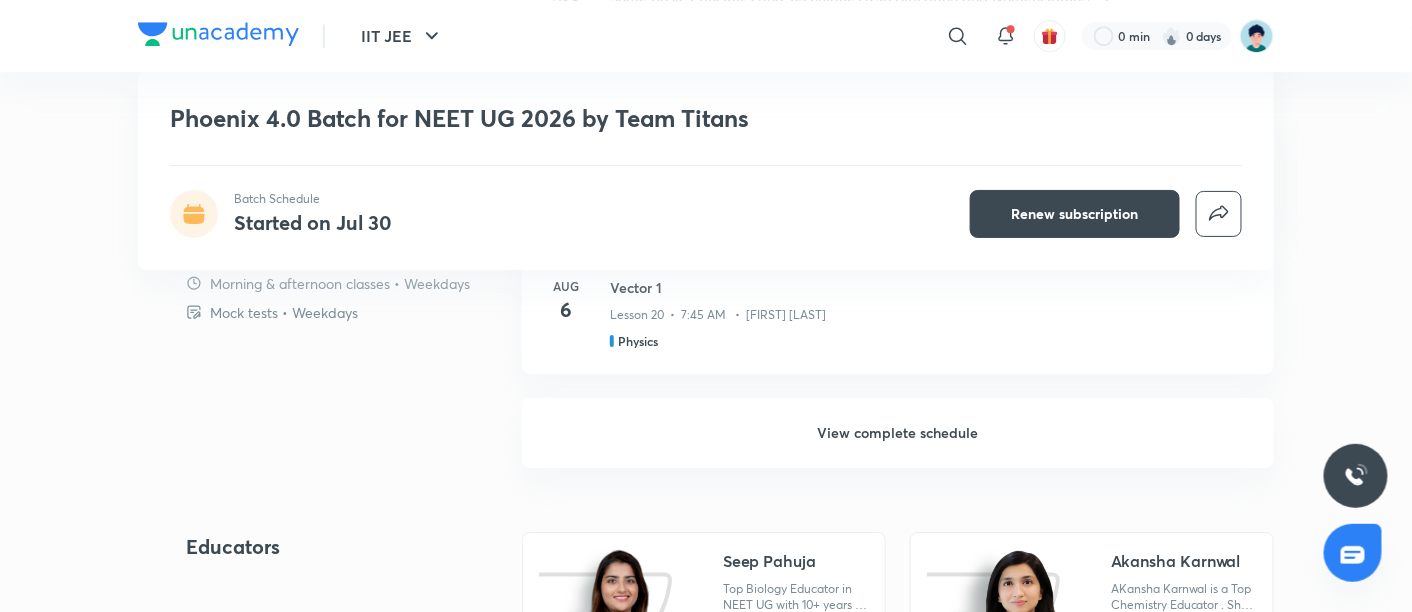 click on "View complete schedule" at bounding box center [898, 433] 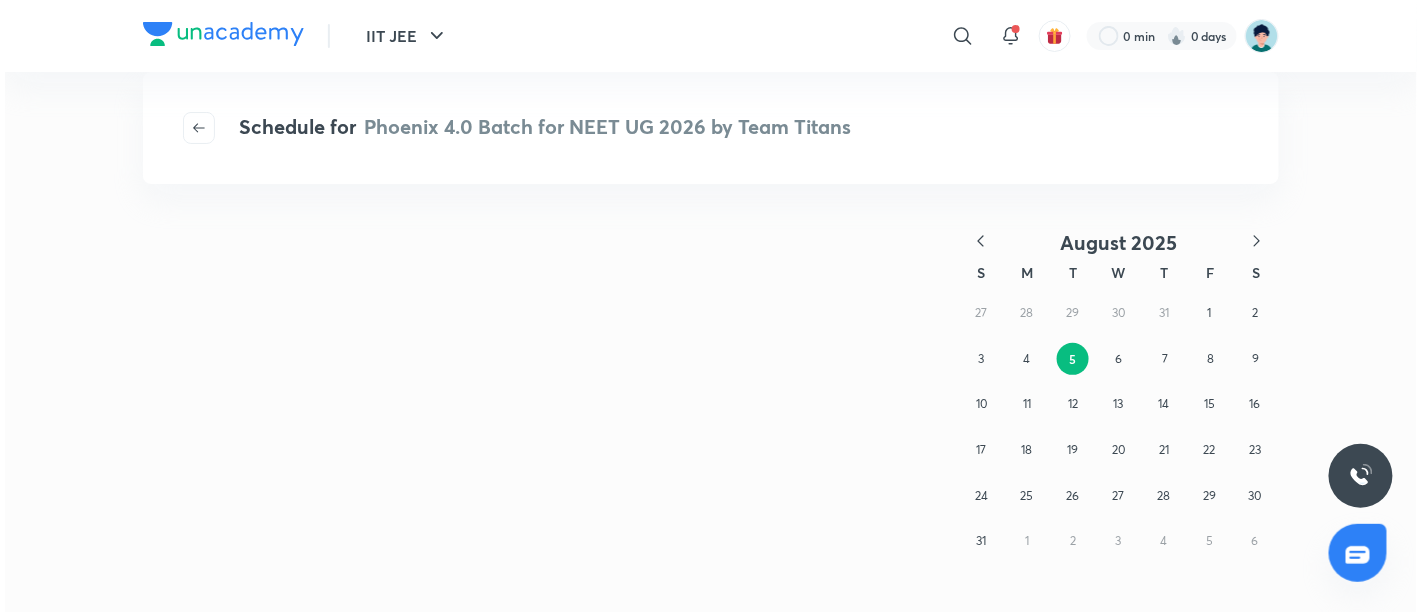 scroll, scrollTop: 0, scrollLeft: 0, axis: both 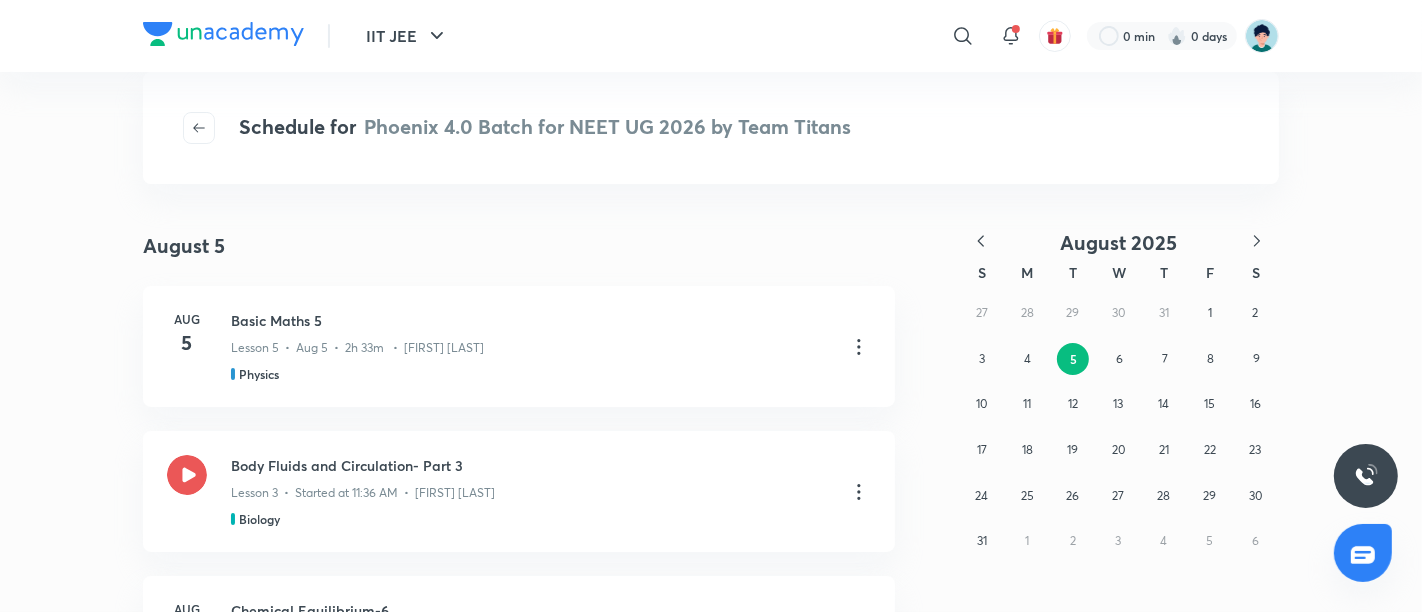 click 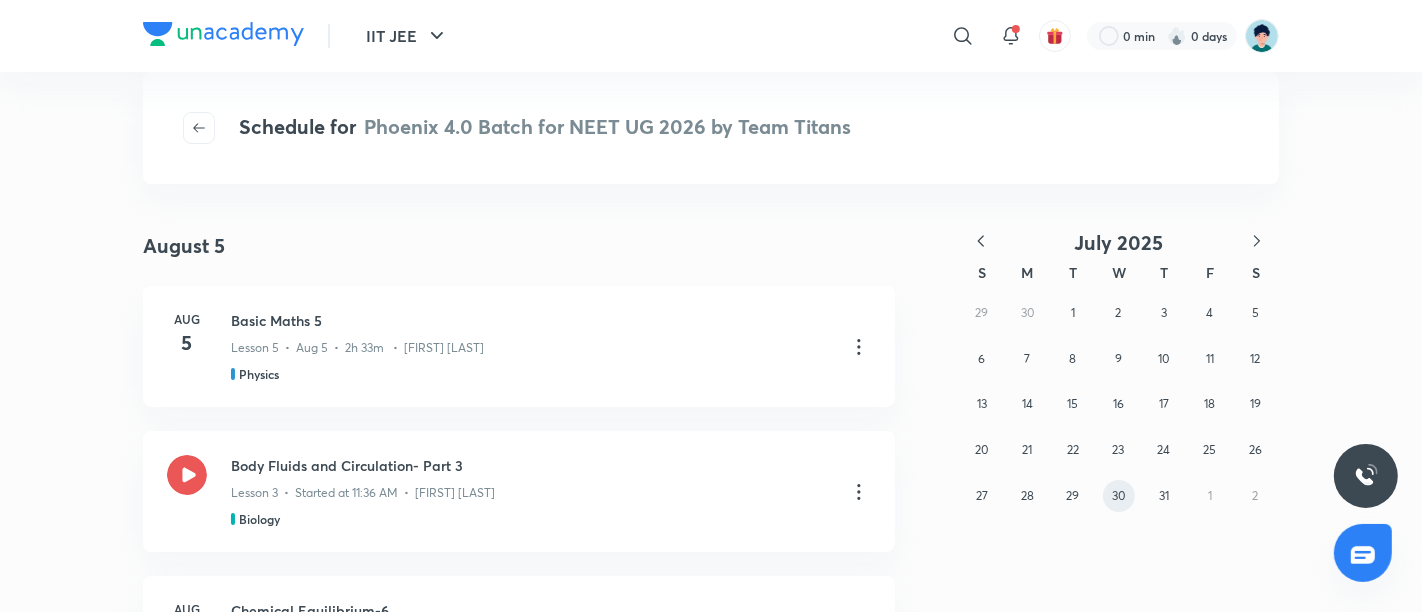 click on "30" at bounding box center (1118, 495) 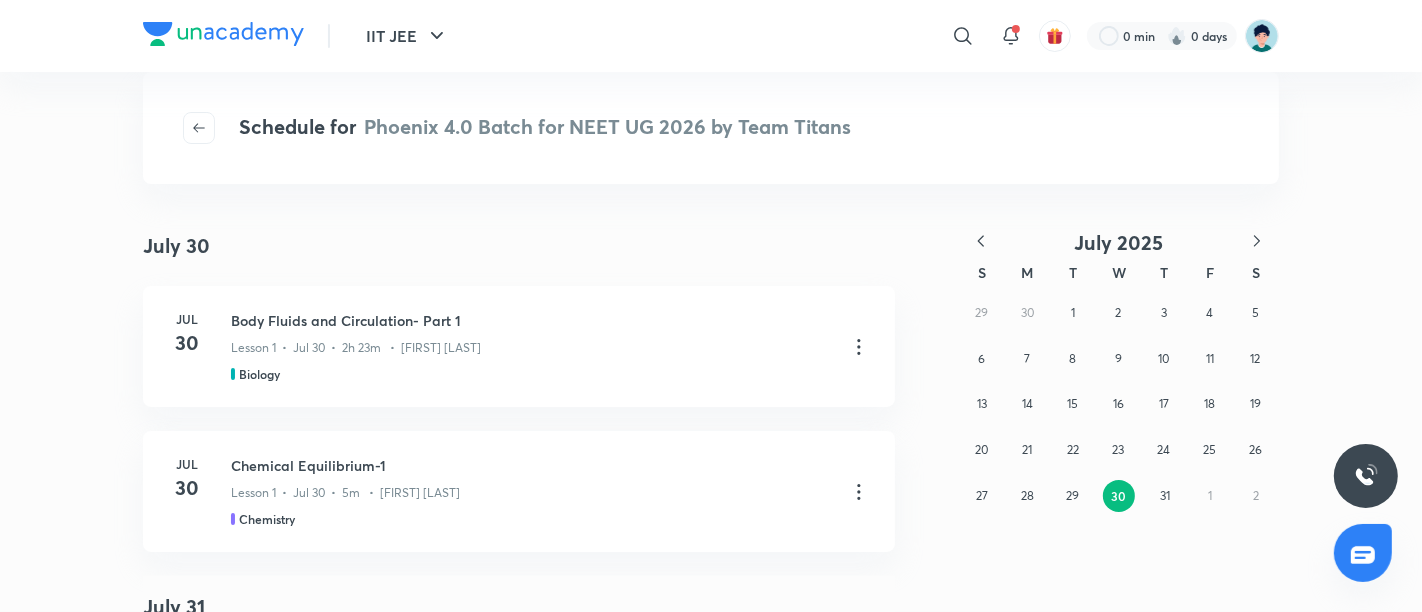 type 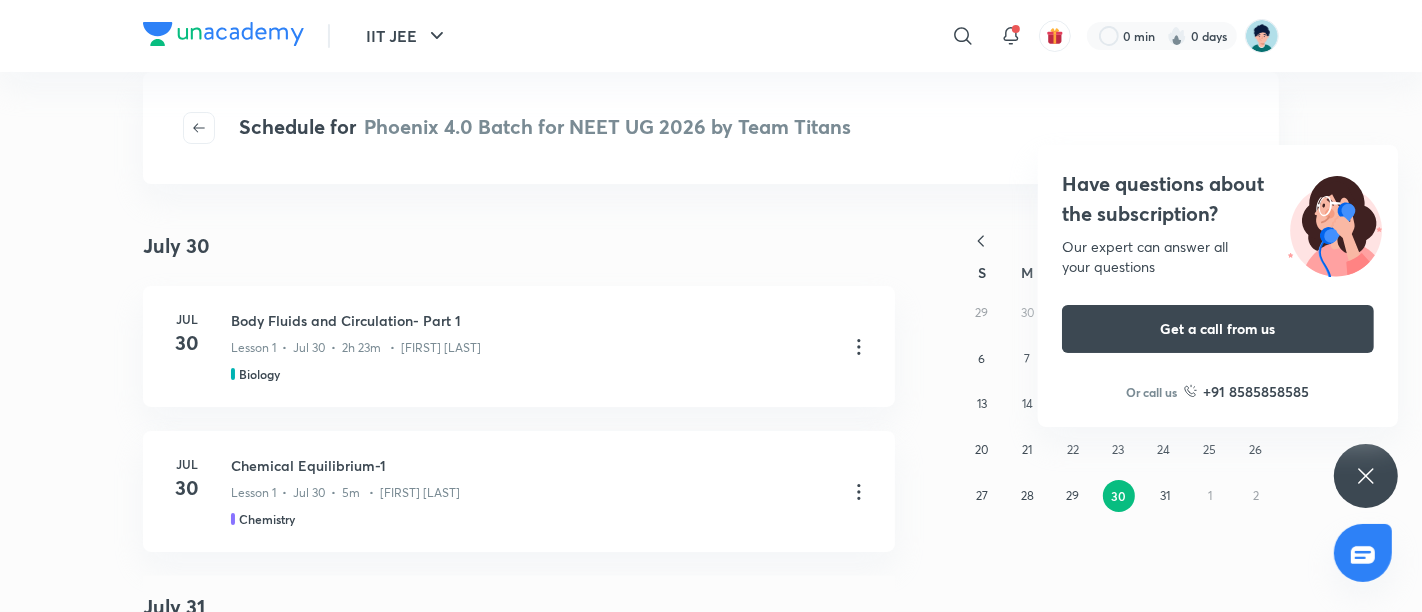 drag, startPoint x: 957, startPoint y: 531, endPoint x: 946, endPoint y: 541, distance: 14.866069 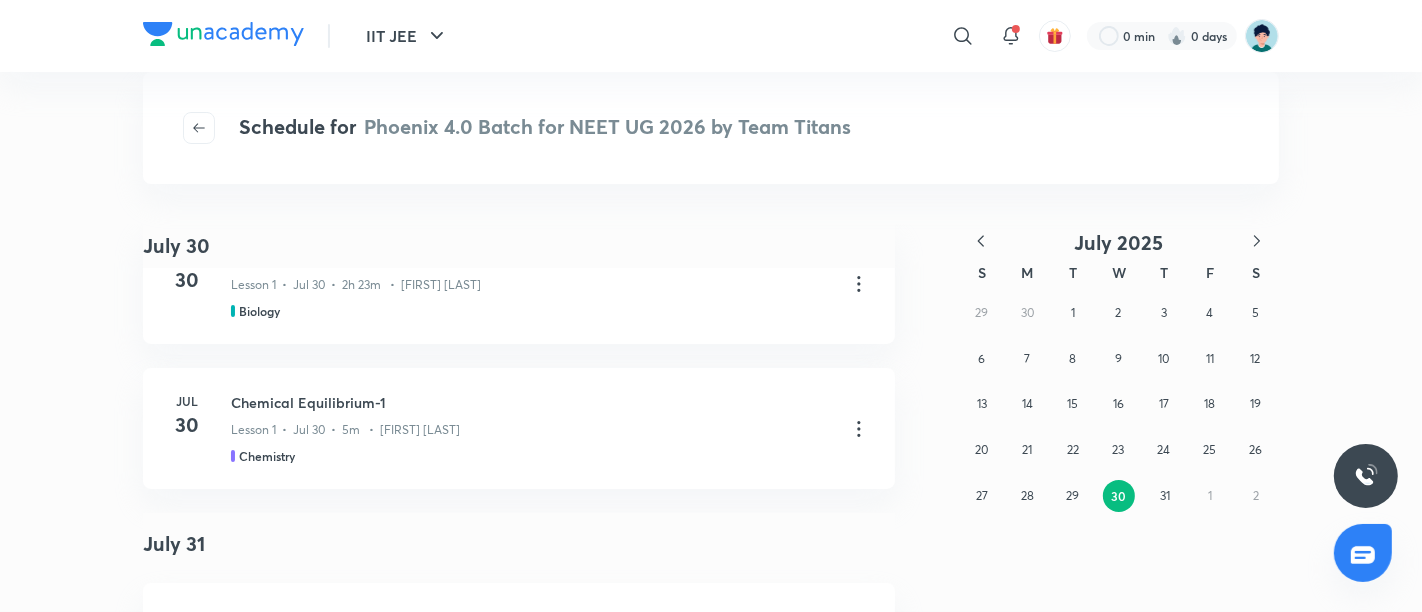 scroll, scrollTop: 0, scrollLeft: 0, axis: both 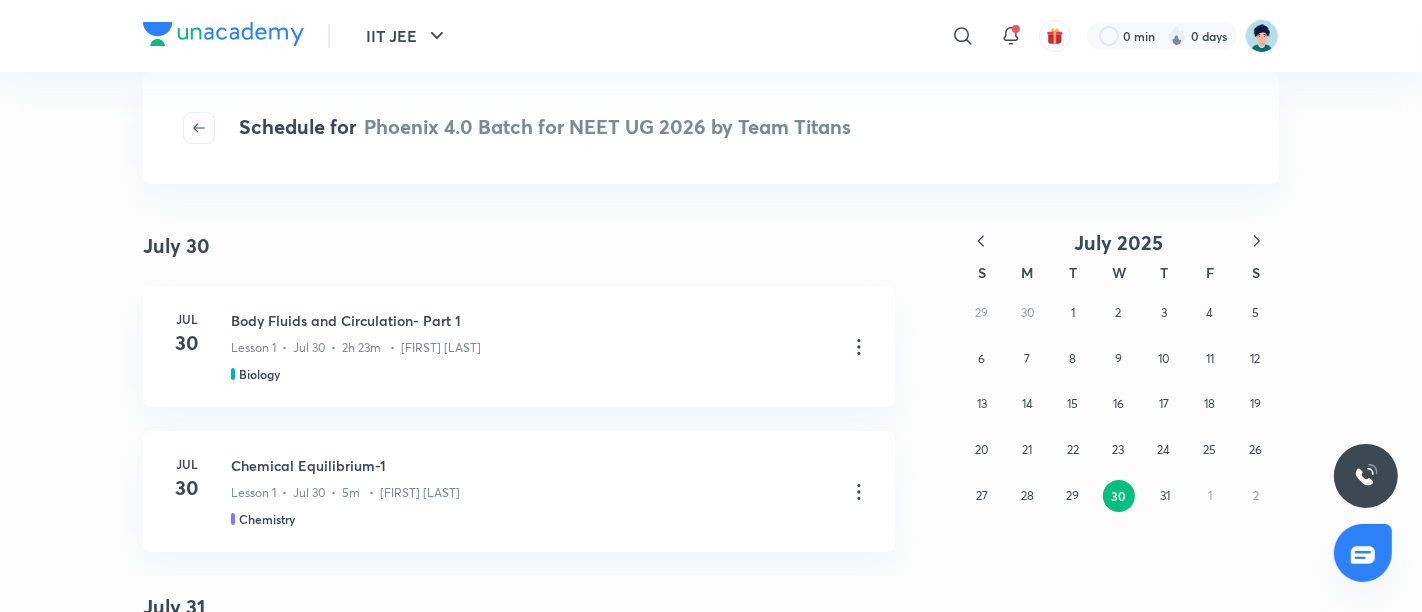 click on "IIT JEE ​ 0 min 0 days Schedule for Phoenix 4.0 Batch for NEET UG 2026 by Team Titans July 30 July 30 Jul 30 Body Fluids and Circulation- Part 1 Lesson 1  •  Jul 30  •  2h 23m   •  [FIRST] [LAST] Biology Jul 30 Chemical Equilibrium-1 Lesson 1  •  Jul 30  •  5m   •  [FIRST] [LAST] Chemistry Jul 31 Jul 31 Basic Maths 1 Class was cancelled by the Educator Physics Jul 31 Chemical Equilibrium-2 Lesson 2  •  Jul 31  •  1h 44m   •  [FIRST] [LAST] Chemistry August 1 Aug 1 Basic Maths 2 Lesson 2  •  Aug 1  •  1h 47m   •  [FIRST] [LAST] Physics Aug 1 Body Fluids and Circulation- Part 2 Lesson 2  •  Aug 1  •  2h   •  [FIRST] [LAST] Biology Aug 1 Chemical Equilibrium-3 Lesson 3  •  Aug 1  •  1h 52m   •  [FIRST] [LAST] Chemistry Aug 1 Introduction Lesson 1  •  Aug 1  •  13m   •  [FIRST] [LAST] Chemistry August 2 Aug 2 Basic Maths 3 Physics Aug 2 Chemical Equilibrium-4 Chemistry Aug 2 Chemistry" at bounding box center [711, 306] 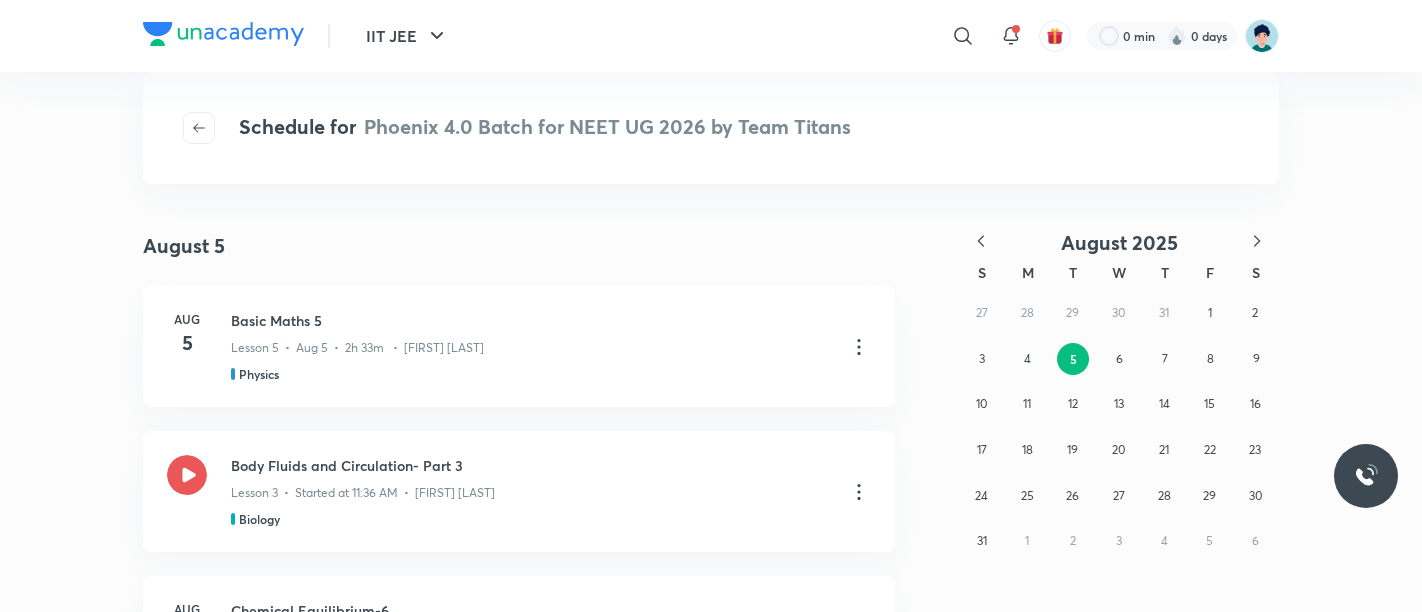 scroll, scrollTop: 0, scrollLeft: 0, axis: both 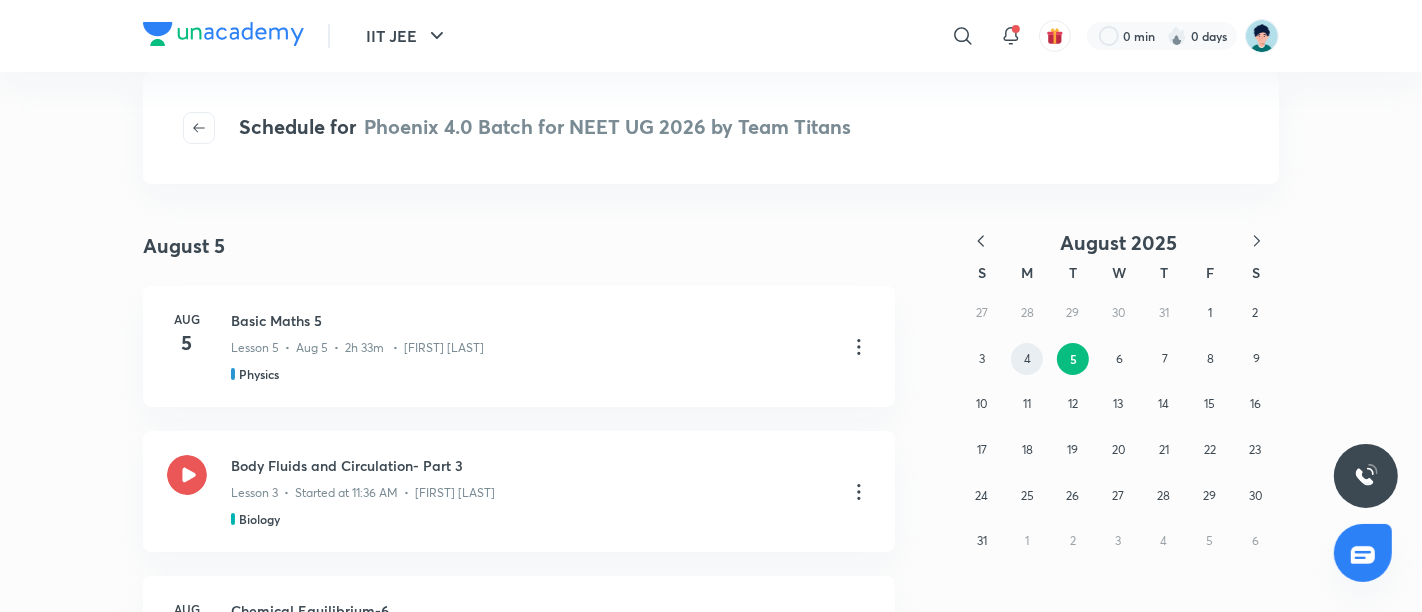 click on "4" at bounding box center [1027, 358] 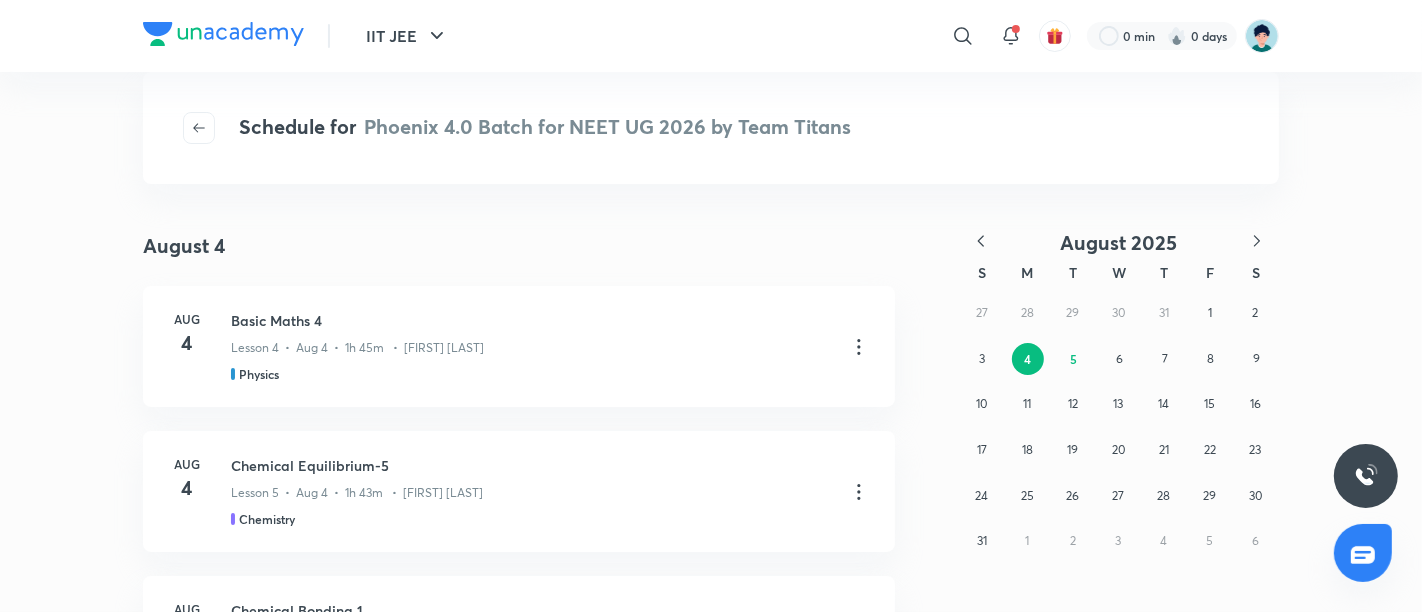 click on "August 4 August 4 Aug 4 Basic Maths 4 Lesson 4  •  Aug 4  •  1h 45m   •  [FIRST] [LAST] Physics Aug 4 Chemical Equilibrium-5 Lesson 5  •  Aug 4  •  1h 43m   •  [FIRST] [LAST] Chemistry Aug 4 Chemical Bonding 1 Lesson 2  •  Aug 4  •  1h 31m   •  [FIRST] [LAST] Chemistry August 5 Aug 5 Basic Maths 5 Lesson 5  •  Aug 5  •  2h 33m   •  [FIRST] [LAST] Physics Body Fluids and Circulation- Part 3 Lesson 3  •  Started at 11:36 AM  •  [FIRST] [LAST] Biology Aug 5 Chemical Equilibrium-6 Lesson 6  •  1:45 PM   •  [FIRST] [LAST] Chemistry Aug 5 Some Basic Principles and Techniques (Classification and Nomenclature) - 2 Lesson 2  •  4:31 PM   •  [FIRST] [LAST] Chemistry Aug 5 Body Fluids and Circulation- part 4 Lesson 4  •  6:00 PM   •  [FIRST] [LAST] Biology August 6 Aug 6 Vector 1 Lesson 6  •  7:45 AM   •  [FIRST] [LAST] Physics Aug 6 Chemical Bonding 2 Chemistry Aug 7 7" at bounding box center [711, 418] 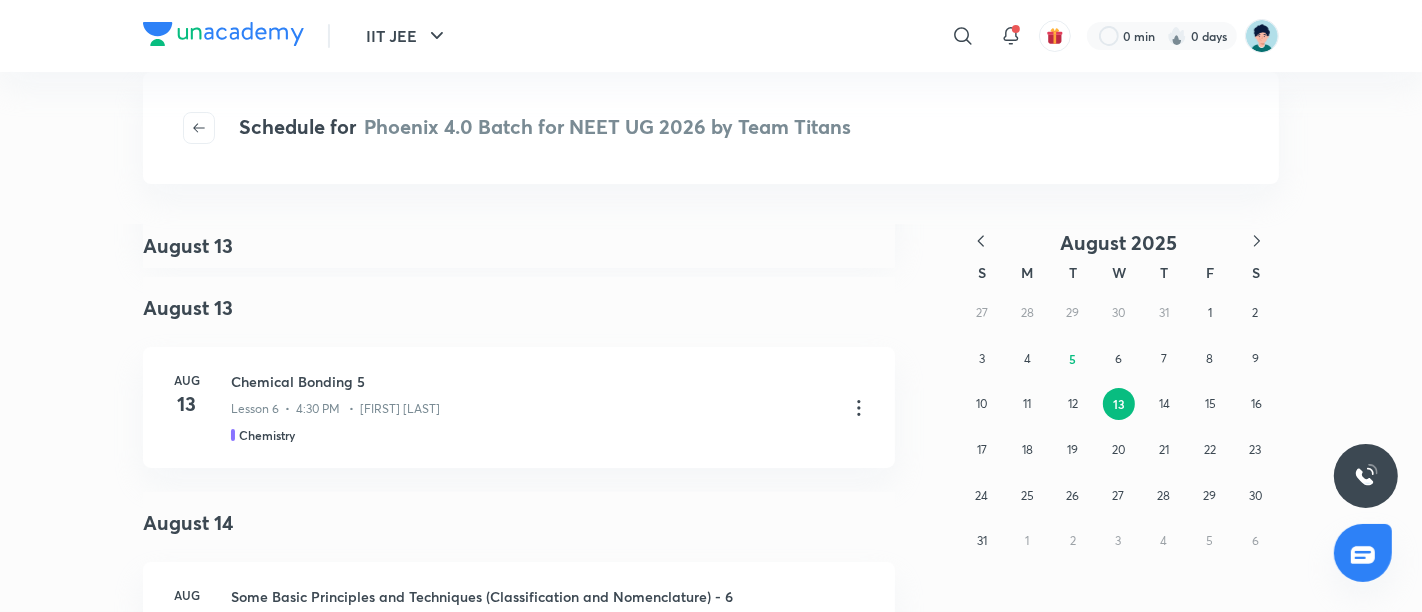 scroll, scrollTop: 8770, scrollLeft: 0, axis: vertical 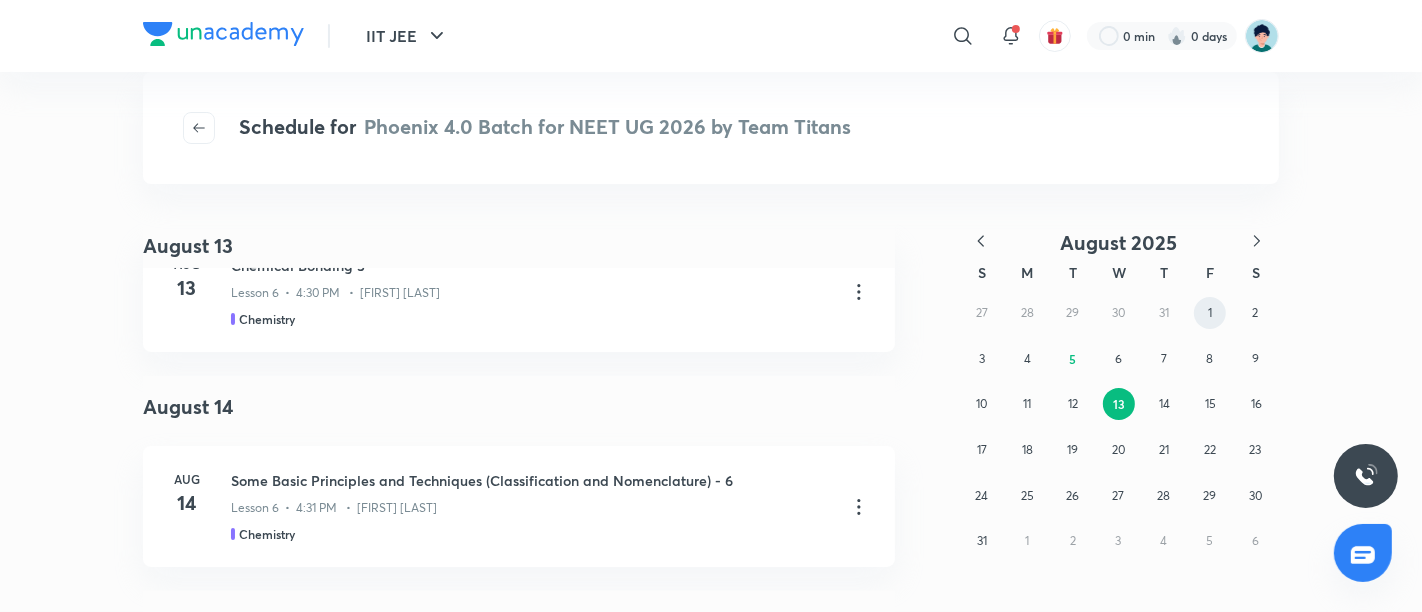 click on "1" at bounding box center [1210, 313] 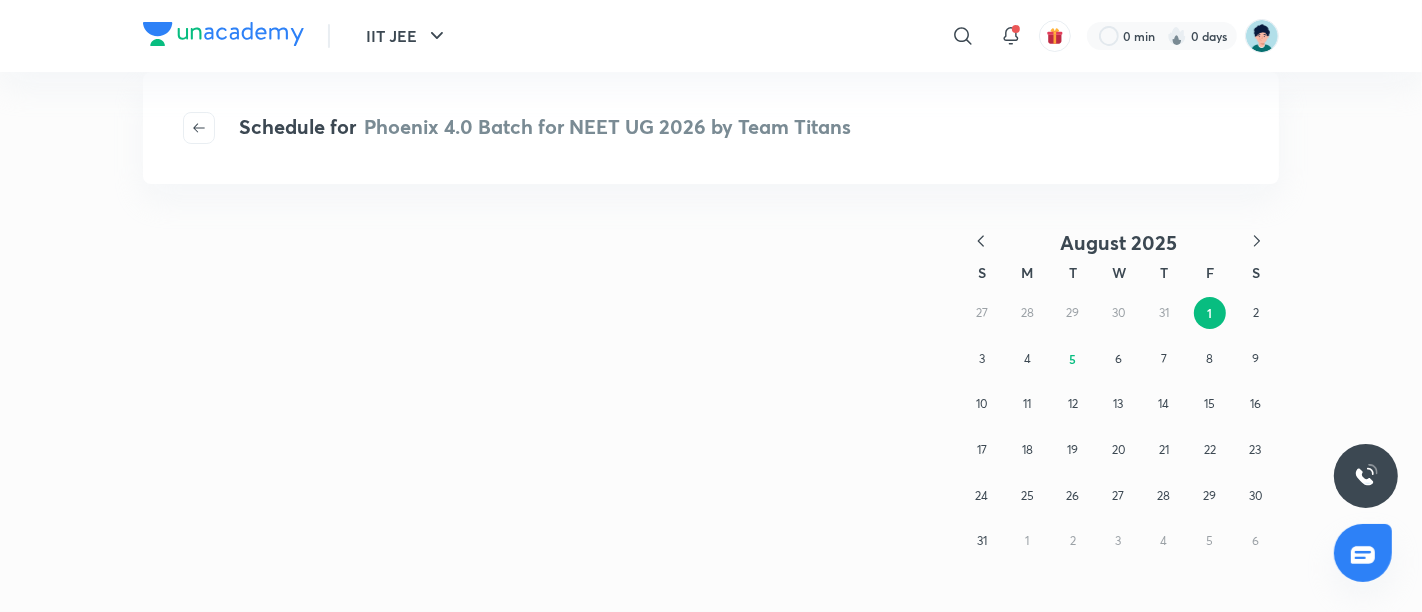 scroll, scrollTop: 0, scrollLeft: 0, axis: both 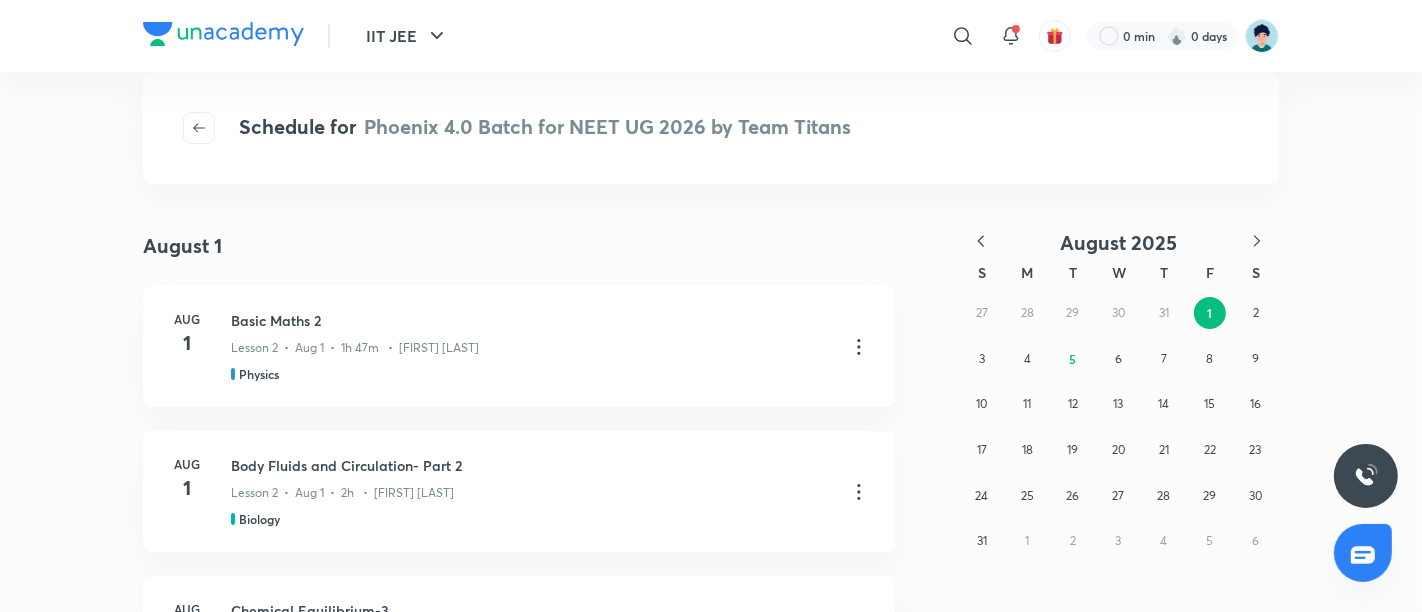 click on "August 1 August 1 Aug 1 Basic Maths 2 Lesson 2  •  Aug 1  •  1h 47m   •  [FIRST] [LAST] Physics Aug 1 Body Fluids and Circulation- Part 2 Lesson 2  •  Aug 1  •  2h   •  [FIRST] [LAST] Biology Aug 1 Chemical Equilibrium-3 Lesson 3  •  Aug 1  •  1h 52m   •  [FIRST] [LAST] Chemistry Aug 1 Introduction Lesson 1  •  Aug 1  •  13m   •  [FIRST] [LAST] Chemistry August 2 Aug 2 Basic Maths 3 Lesson 3  •  Aug 2  •  2h 14m   •  [FIRST] [LAST] Physics Aug 2 Chemical Equilibrium-4 Lesson 4  •  Aug 2  •  1h 31m   •  [FIRST] [LAST] Chemistry Aug 2 Some Basic Principles and Techniques (Classification and Nomenclature) - 1 Class was cancelled by the Educator Chemistry August 4 Aug 4 Basic Maths 4 Lesson 4  •  Aug 4  •  1h 45m   •  [FIRST] [LAST] Physics Aug 4 Chemical Equilibrium-5 Lesson 5  •  Aug 4  •  1h 43m   •  [FIRST] [LAST] Chemistry Aug 4 Chemical Bonding 1 Chemistry" at bounding box center (711, 418) 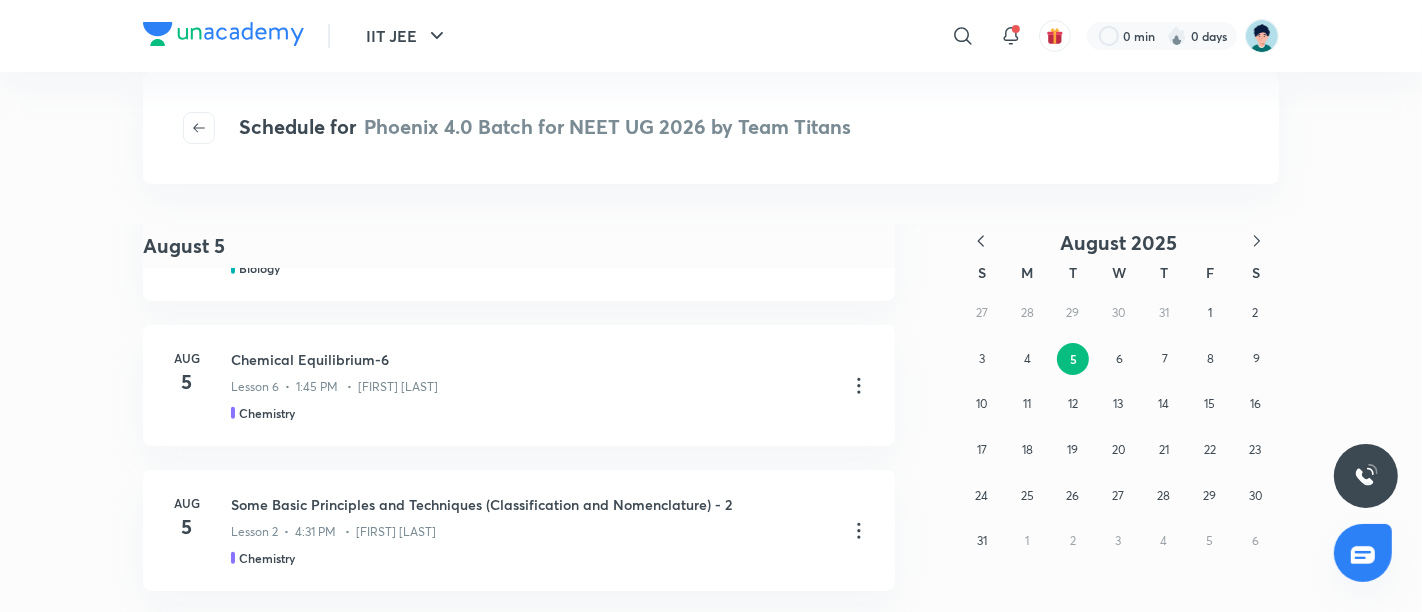 scroll, scrollTop: 1955, scrollLeft: 0, axis: vertical 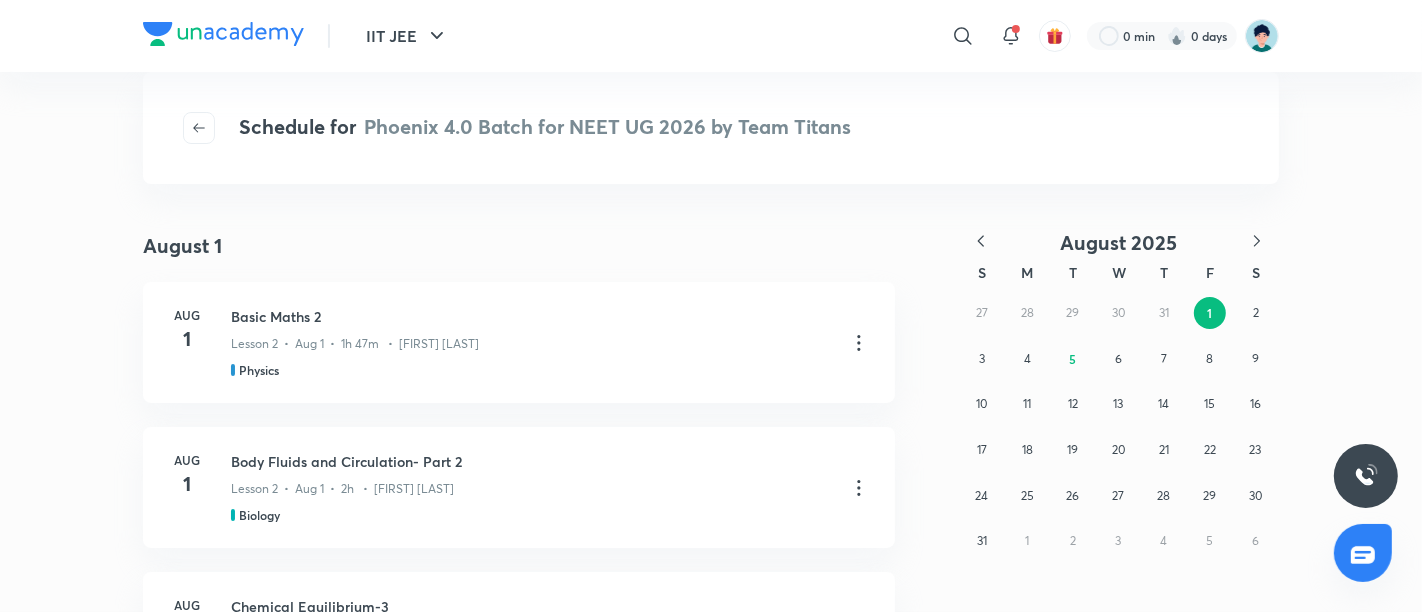 click on "August 1 August 1 Aug 1 Basic Maths 2 Lesson 2  •  Aug 1  •  1h 47m   •  Anupam Upadhayay Physics Aug 1 Body Fluids and Circulation- Part 2 Lesson 2  •  Aug 1  •  2h   •  Seep Pahuja Biology Aug 1 Chemical Equilibrium-3 Lesson 3  •  Aug 1  •  1h 52m   •  Akansha Karnwal Chemistry Aug 1 Introduction Lesson 1  •  Aug 1  •  13m   •  Anushka Choudhary Chemistry August 2 Aug 2 Basic Maths 3 Lesson 3  •  Aug 2  •  2h 14m   •  Anupam Upadhayay Physics Aug 2 Chemical Equilibrium-4 Lesson 4  •  Aug 2  •  1h 31m   •  Akansha Karnwal Chemistry Aug 2 Some Basic Principles and Techniques (Classification and Nomenclature) - 1 Class was cancelled by the Educator Chemistry August 4 Aug 4 Basic Maths 4 Lesson 4  •  Aug 4  •  1h 45m   •  Anupam Upadhayay Physics Aug 4 Chemical Equilibrium-5 Lesson 5  •  Aug 4  •  1h 43m   •  Akansha Karnwal Chemistry Aug 4 Chemical Bonding 1 Chemistry" at bounding box center [711, 418] 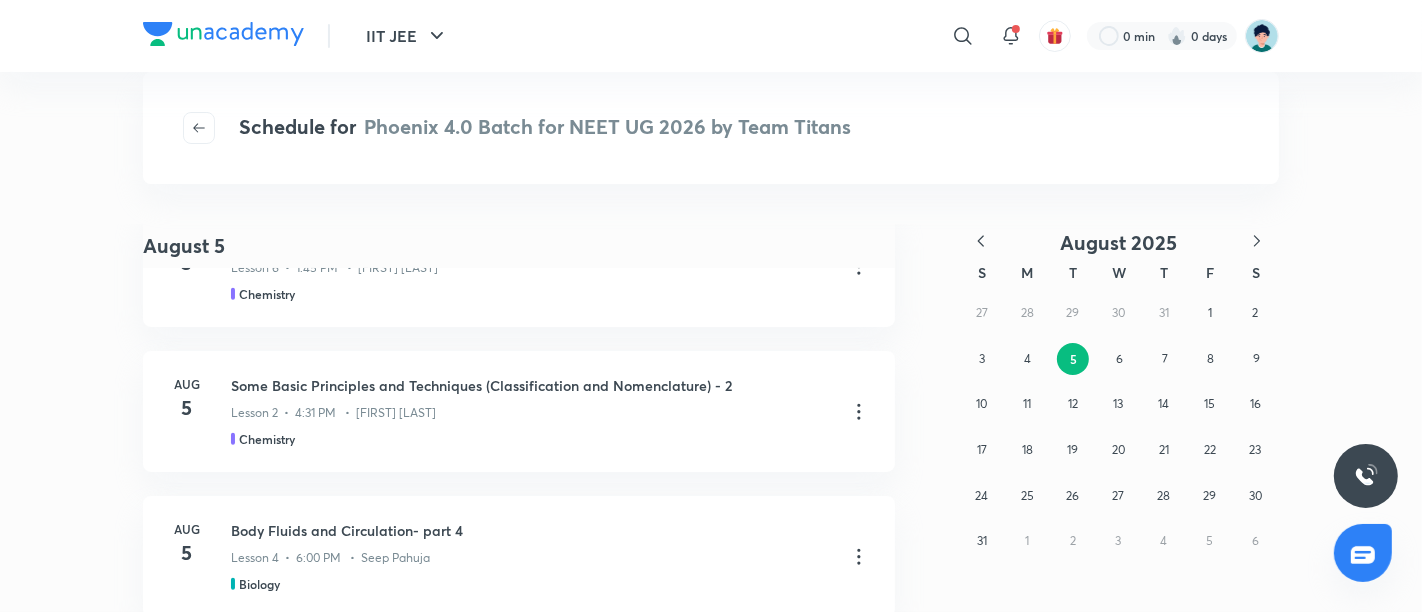 scroll, scrollTop: 2074, scrollLeft: 0, axis: vertical 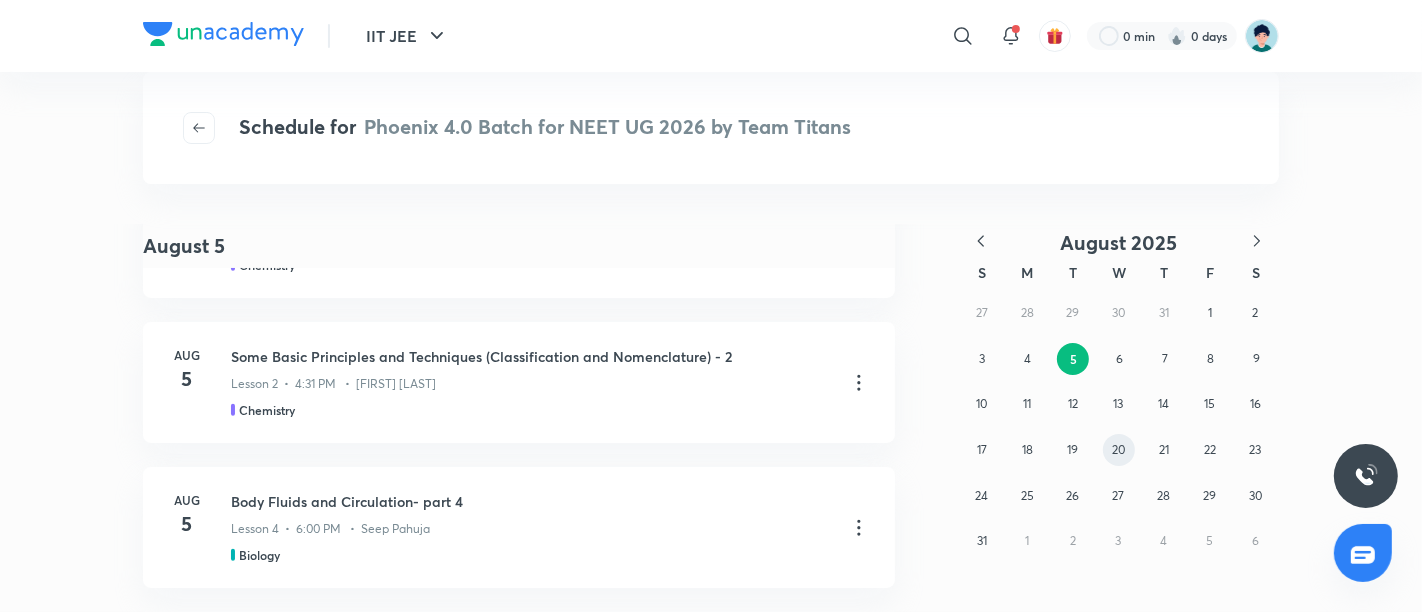 click on "20" at bounding box center [1119, 450] 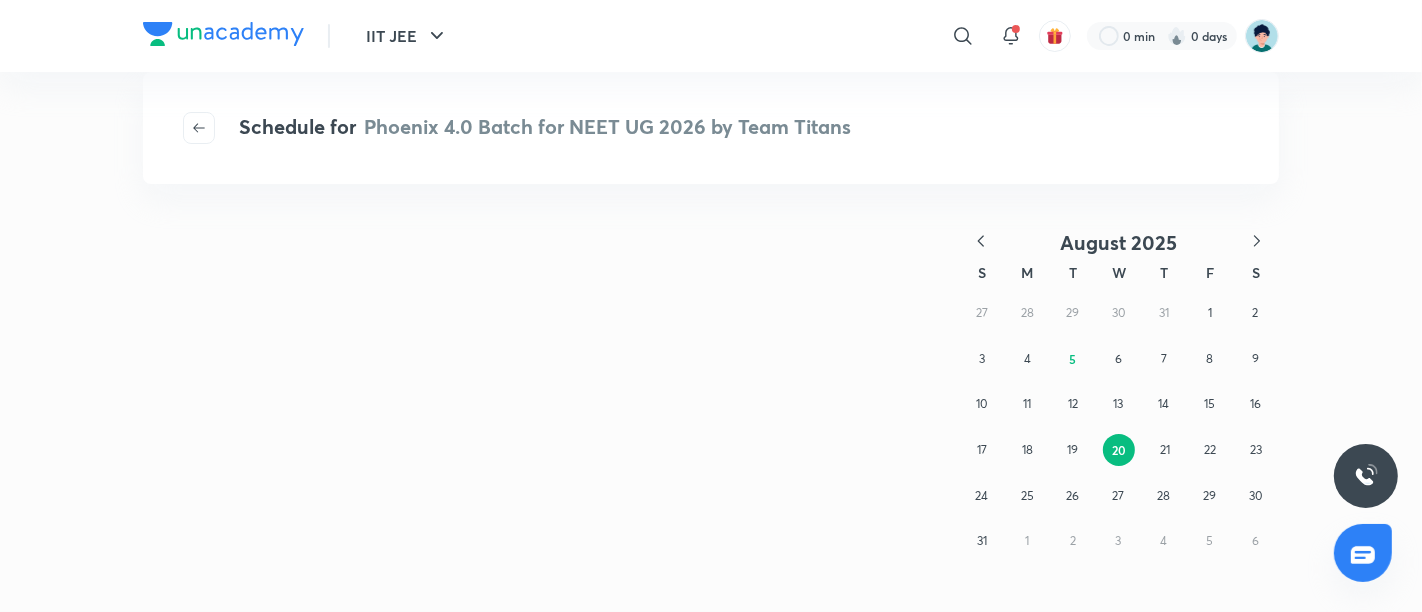 scroll, scrollTop: 0, scrollLeft: 0, axis: both 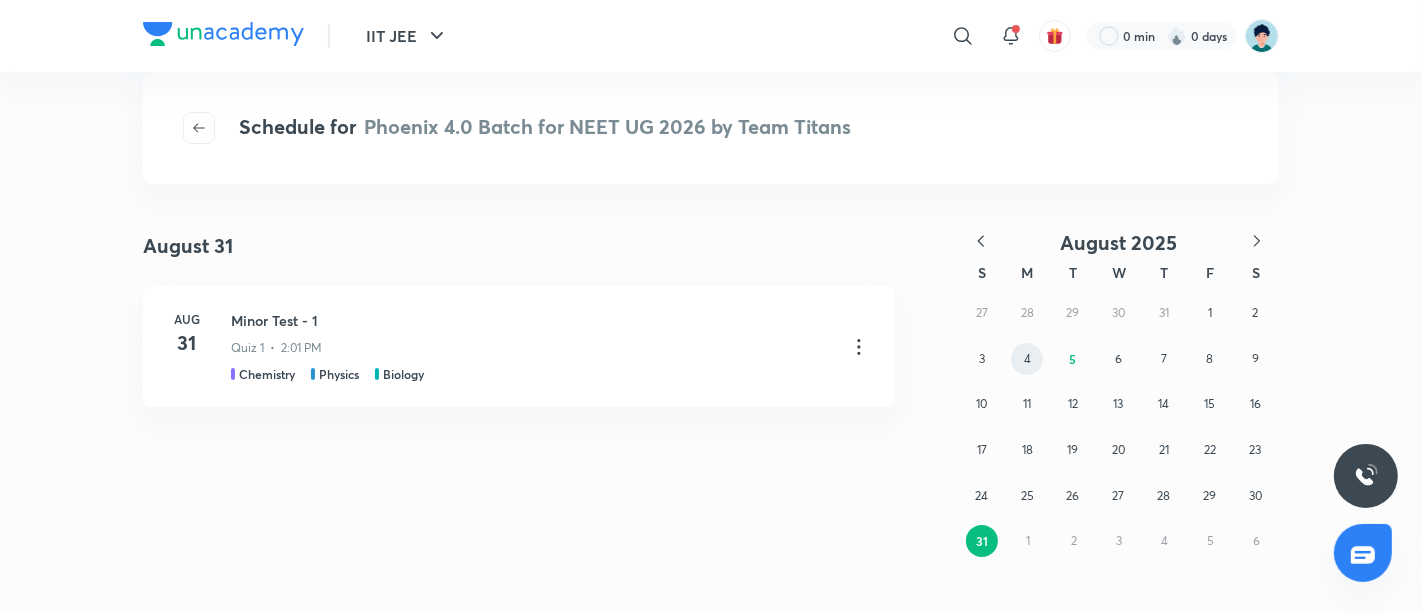 click on "4" at bounding box center (1027, 358) 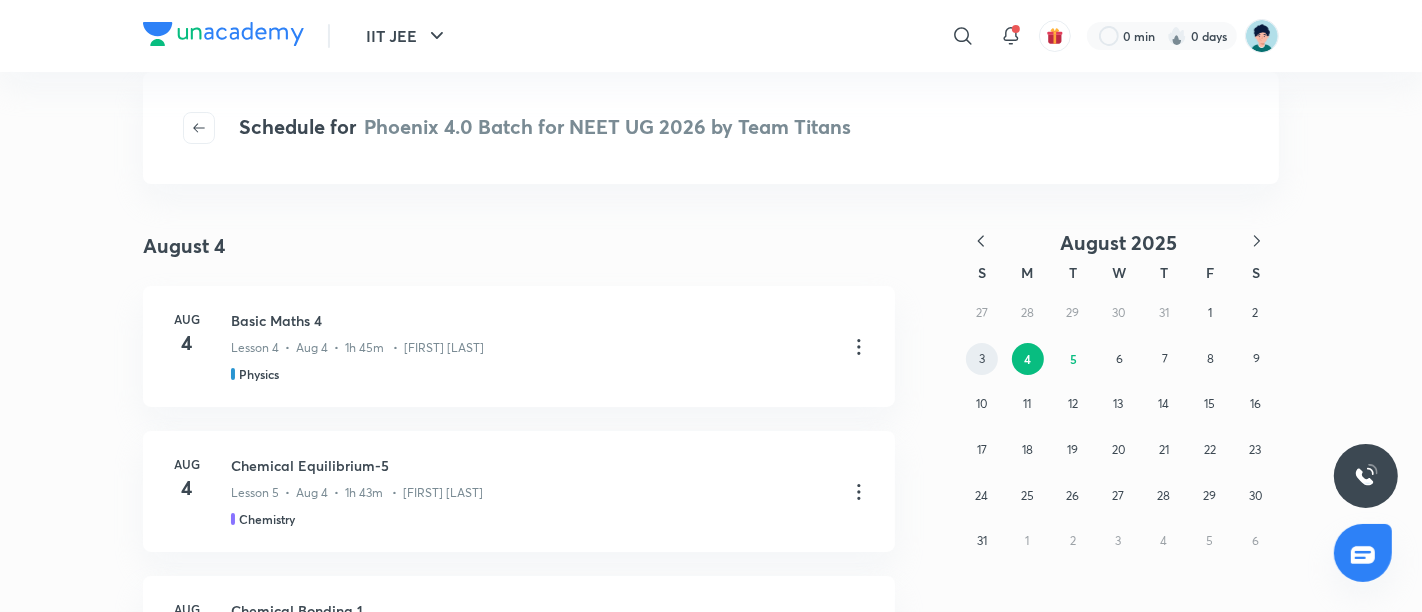 click on "3" at bounding box center (982, 358) 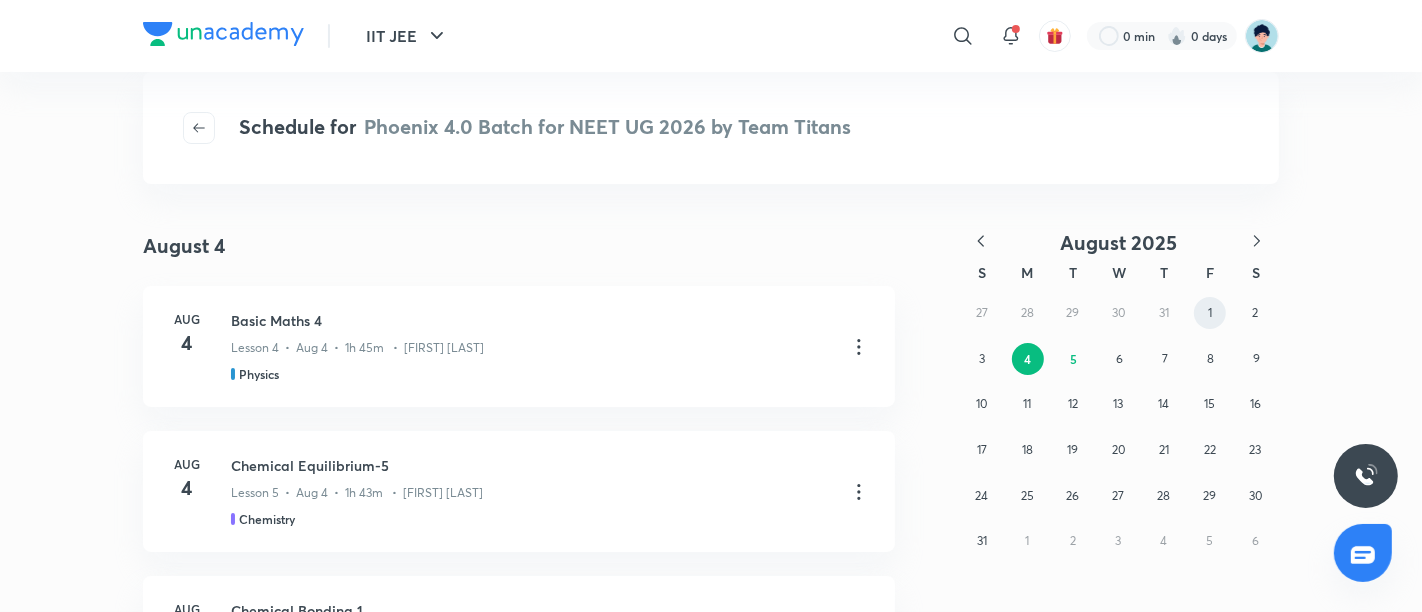 click on "1" at bounding box center [1210, 313] 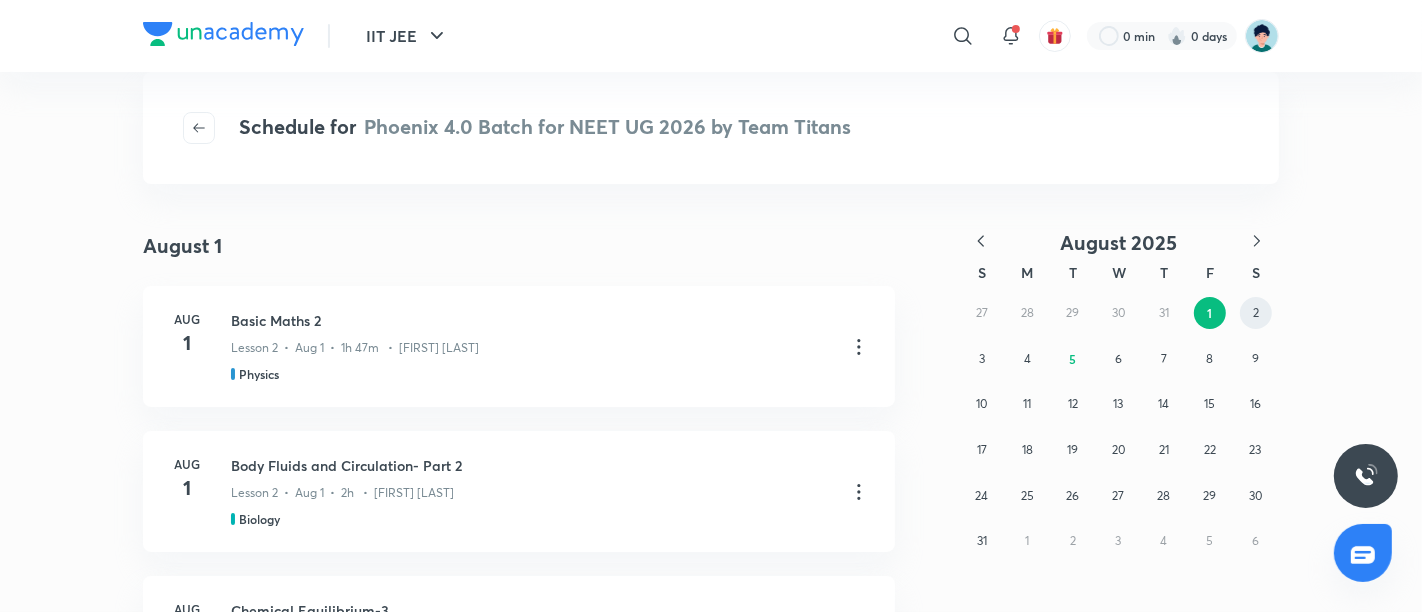 click on "2" at bounding box center (1256, 313) 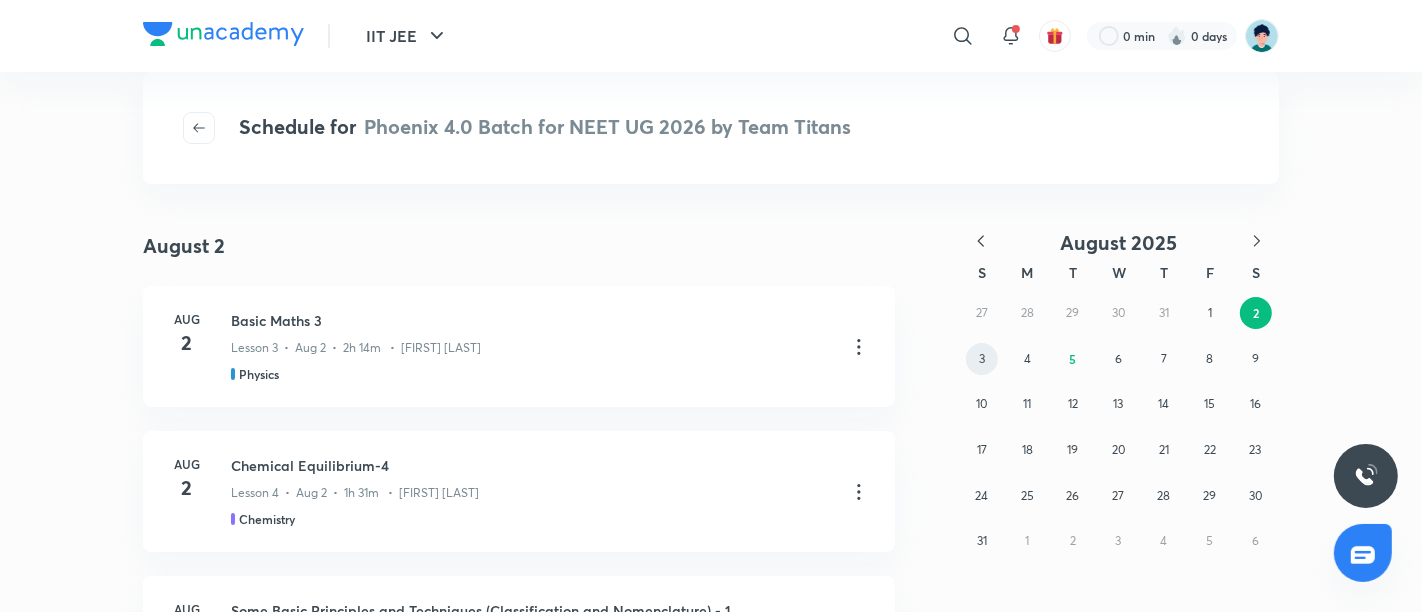 click on "3" at bounding box center [982, 359] 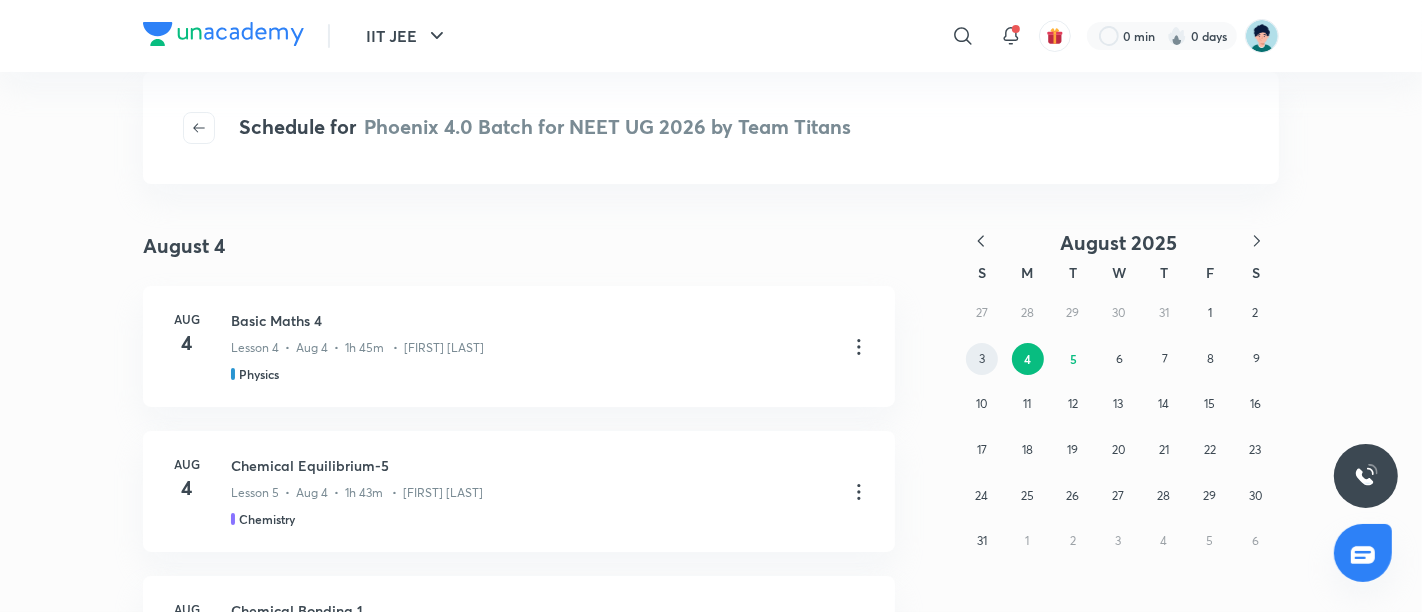 click on "3" at bounding box center [982, 359] 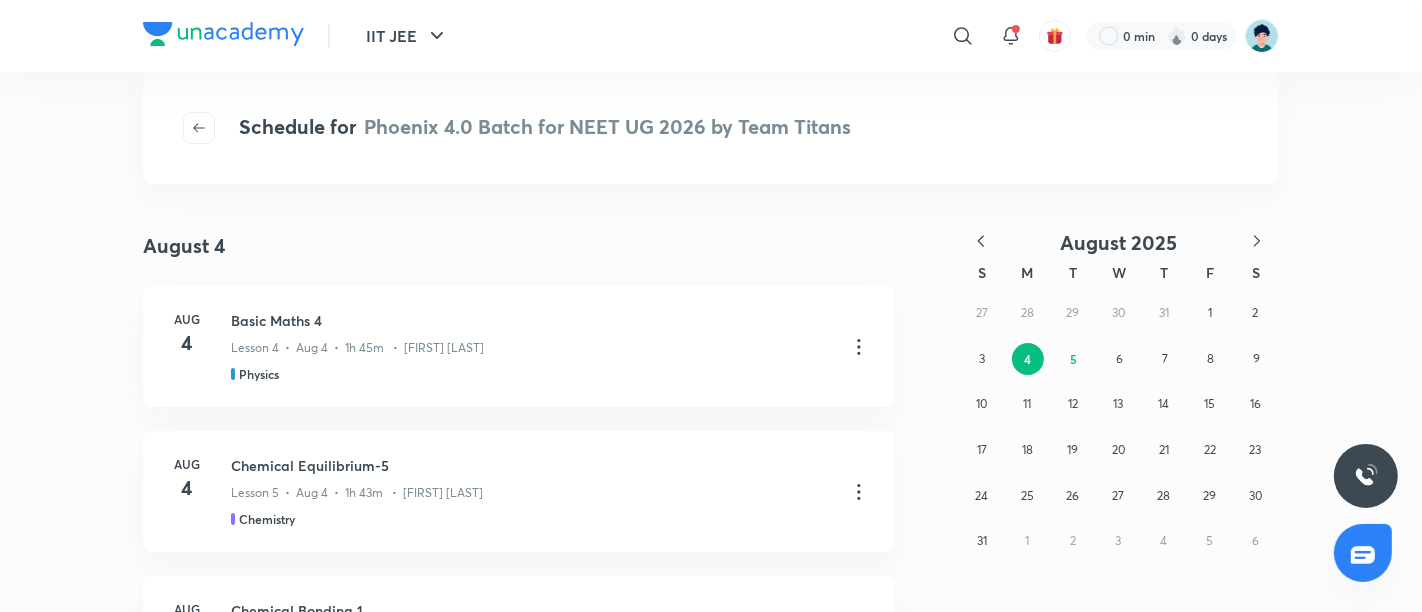 click on "4" at bounding box center [1028, 359] 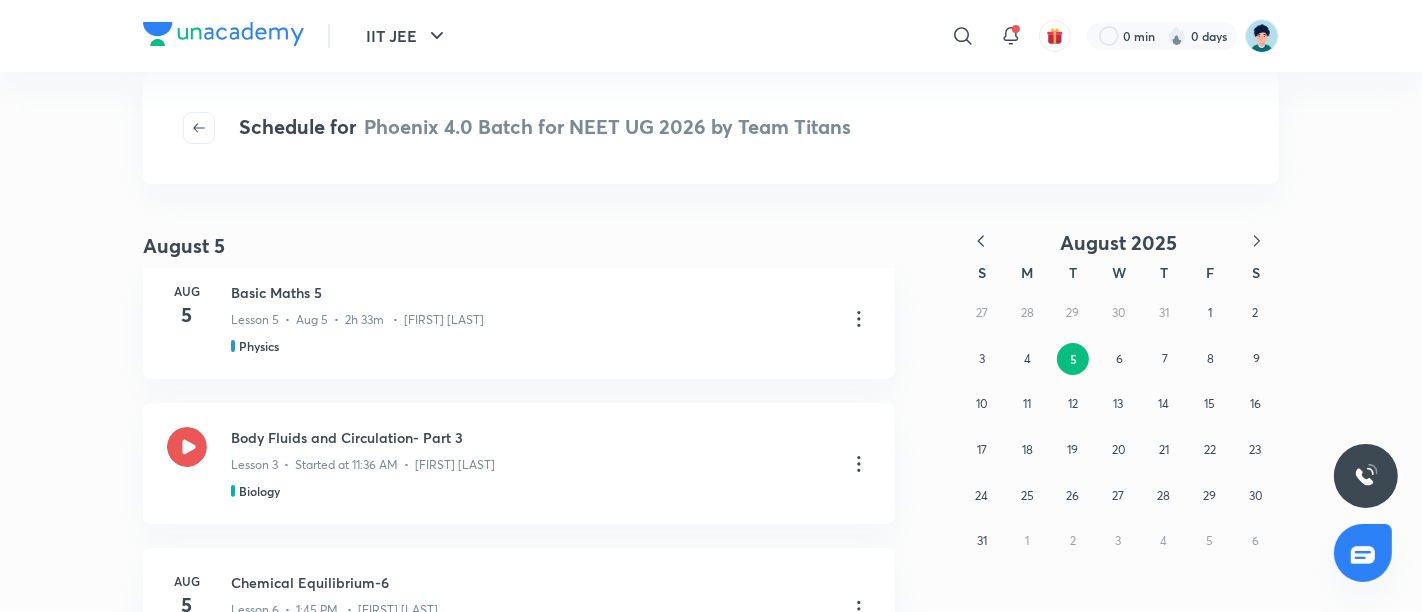 scroll, scrollTop: 488, scrollLeft: 0, axis: vertical 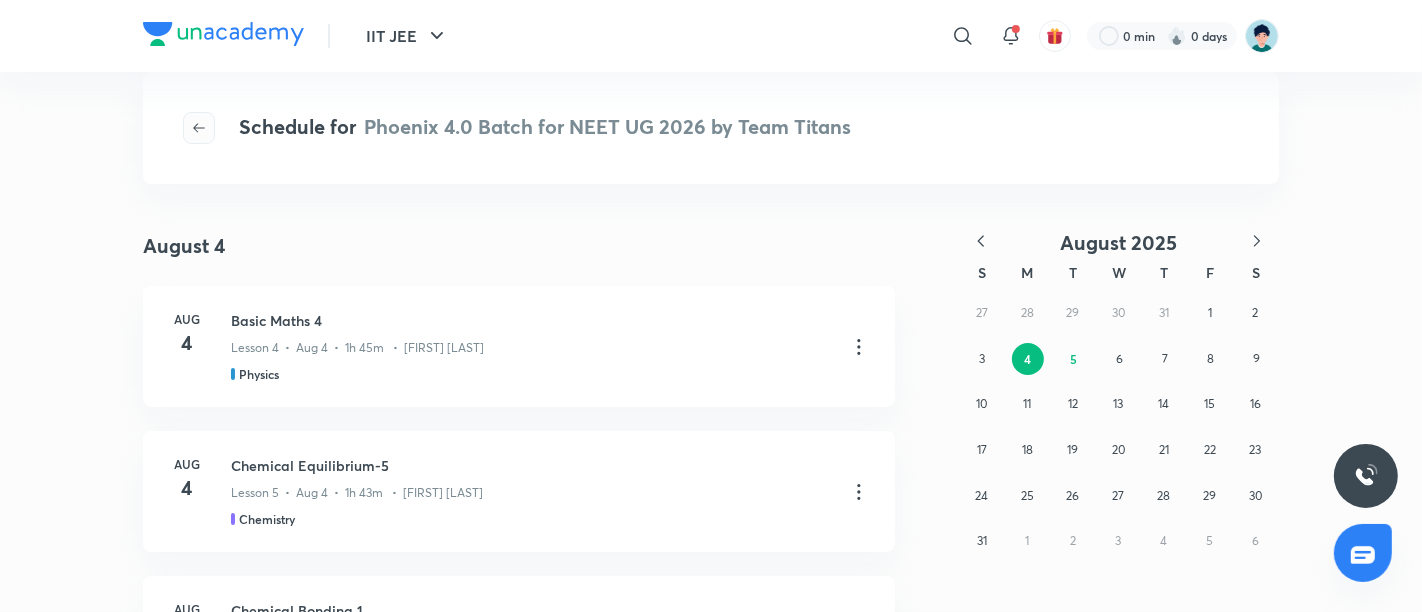 click at bounding box center (199, 128) 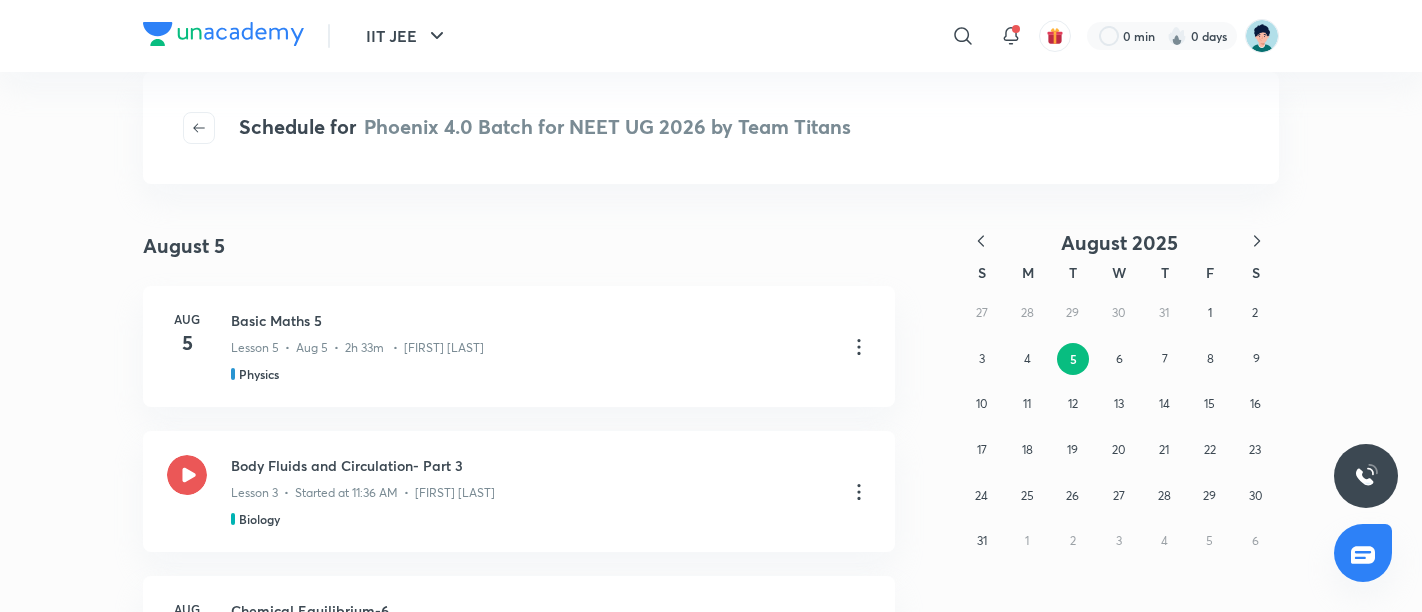 scroll, scrollTop: 0, scrollLeft: 0, axis: both 